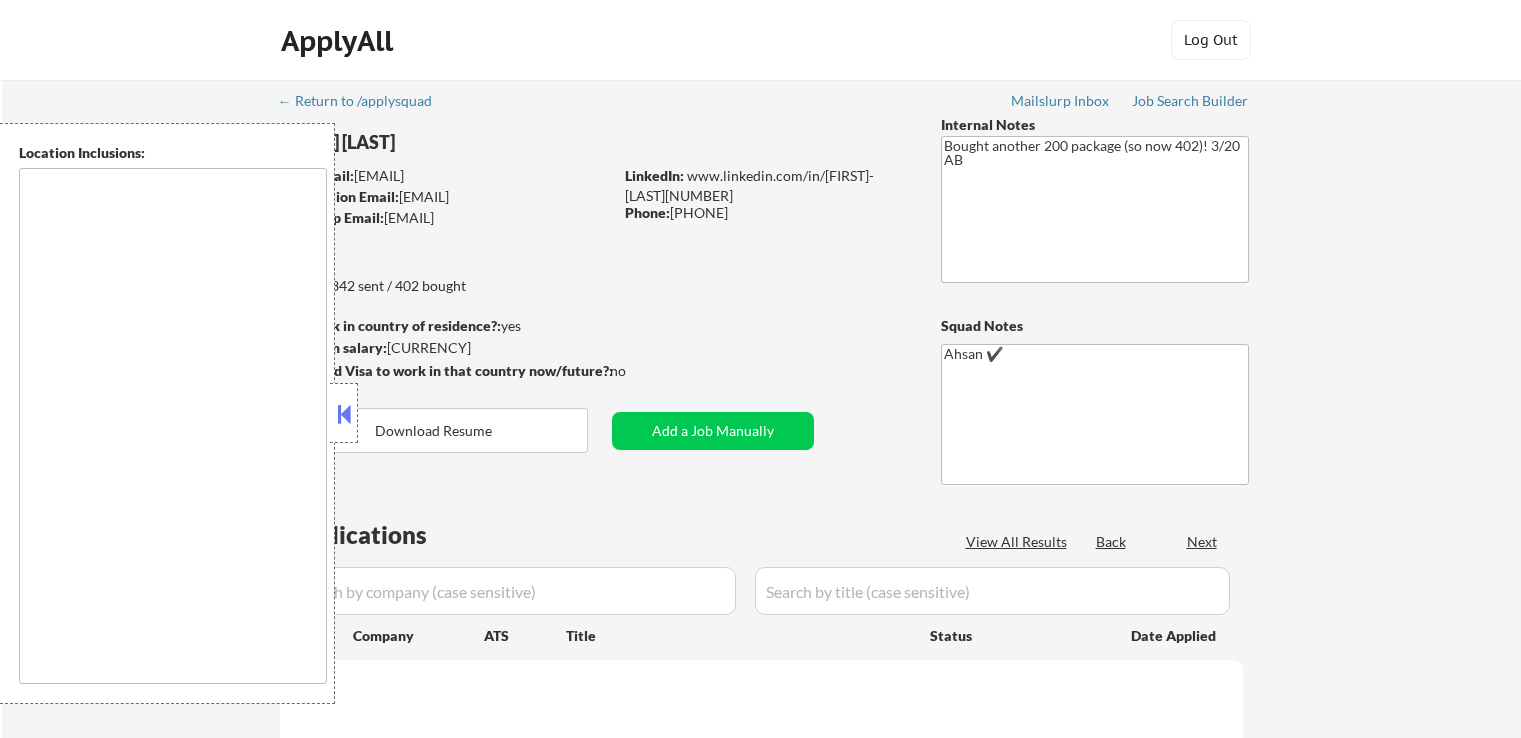 scroll, scrollTop: 0, scrollLeft: 0, axis: both 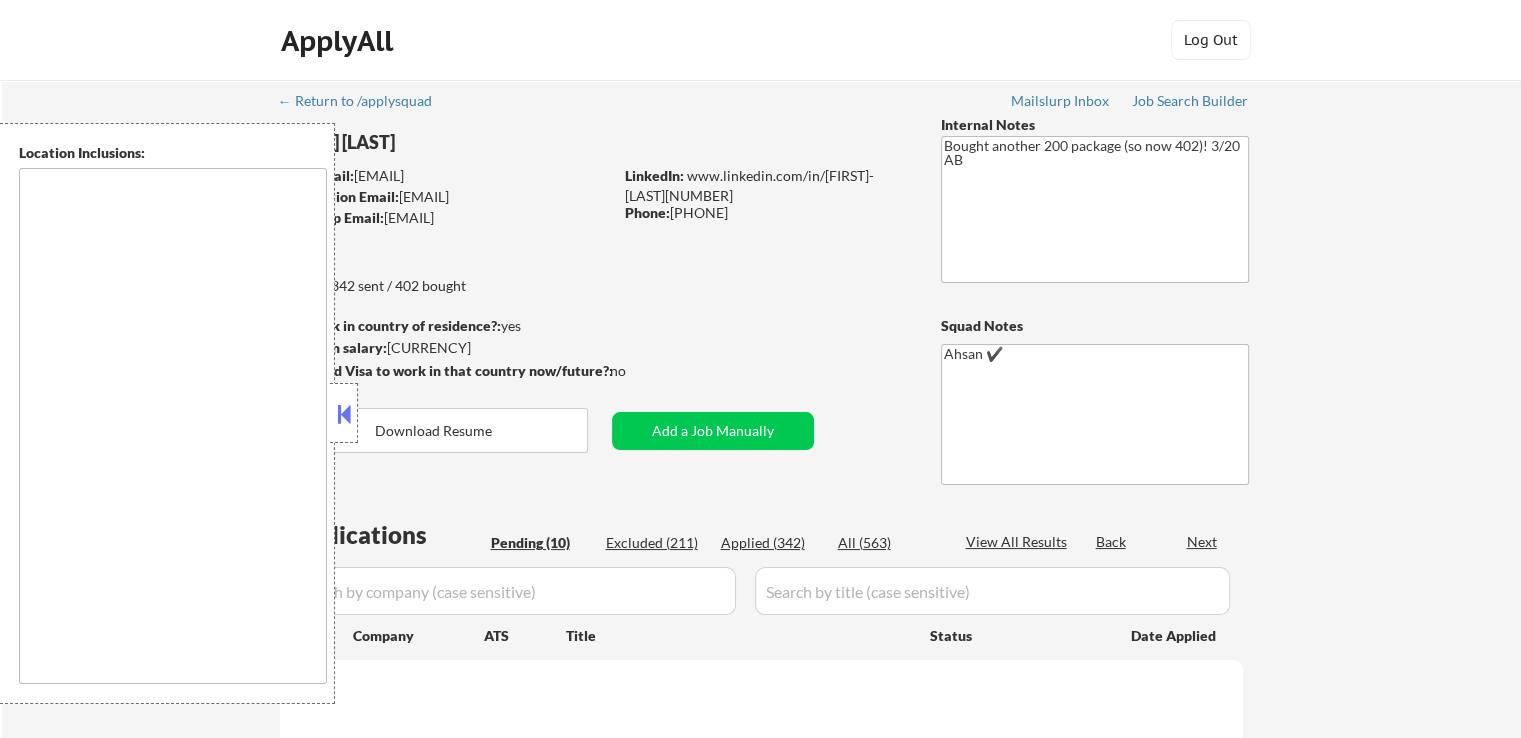 select on ""pending"" 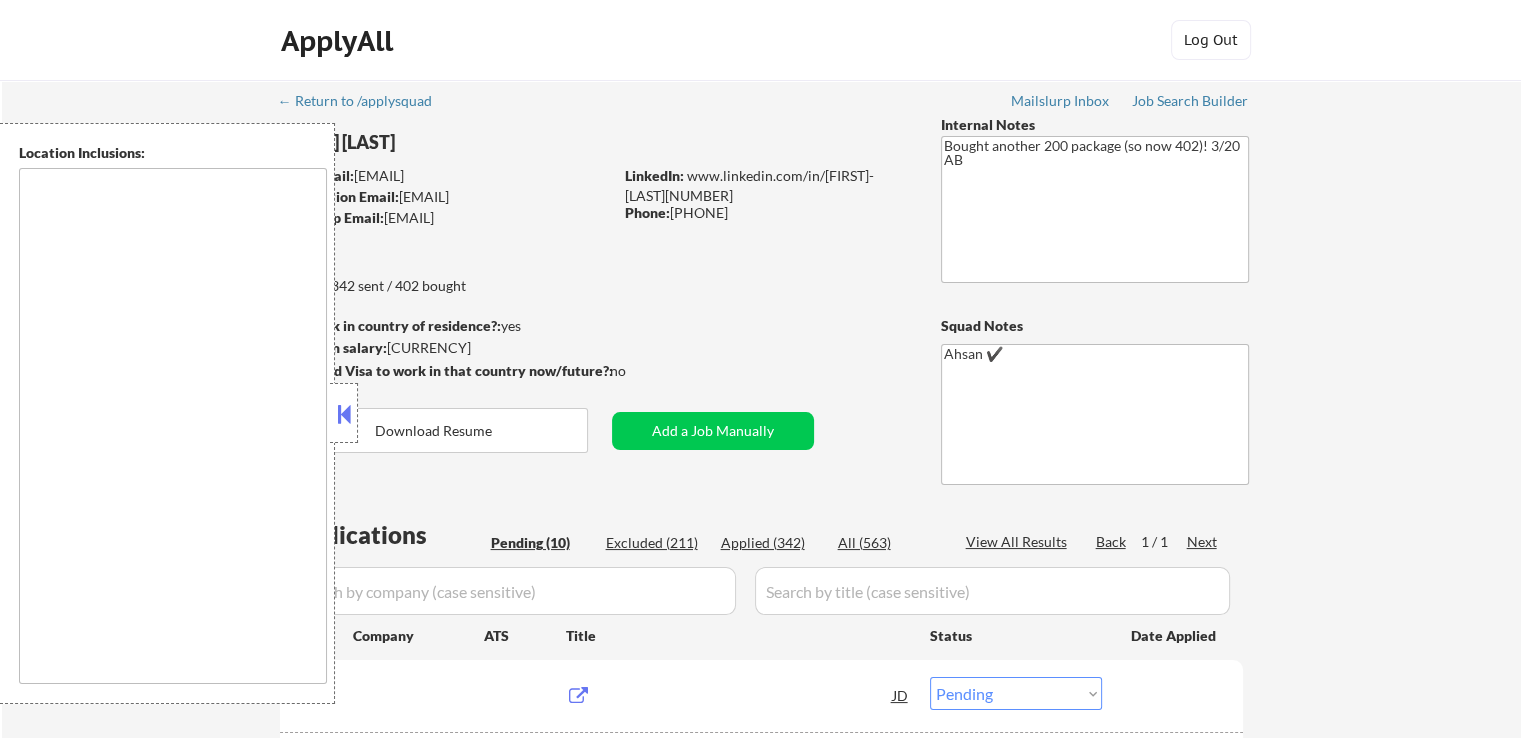 type 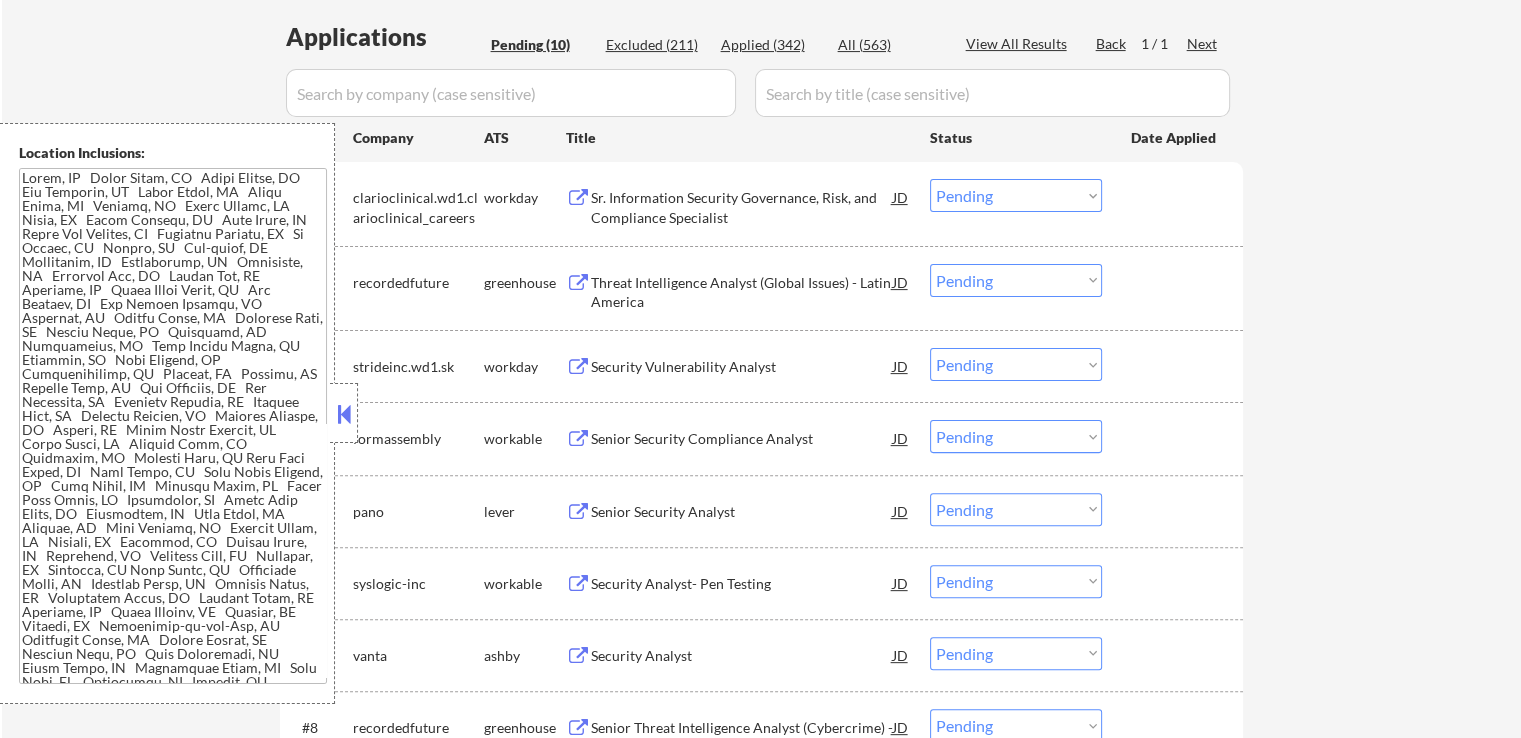 scroll, scrollTop: 500, scrollLeft: 0, axis: vertical 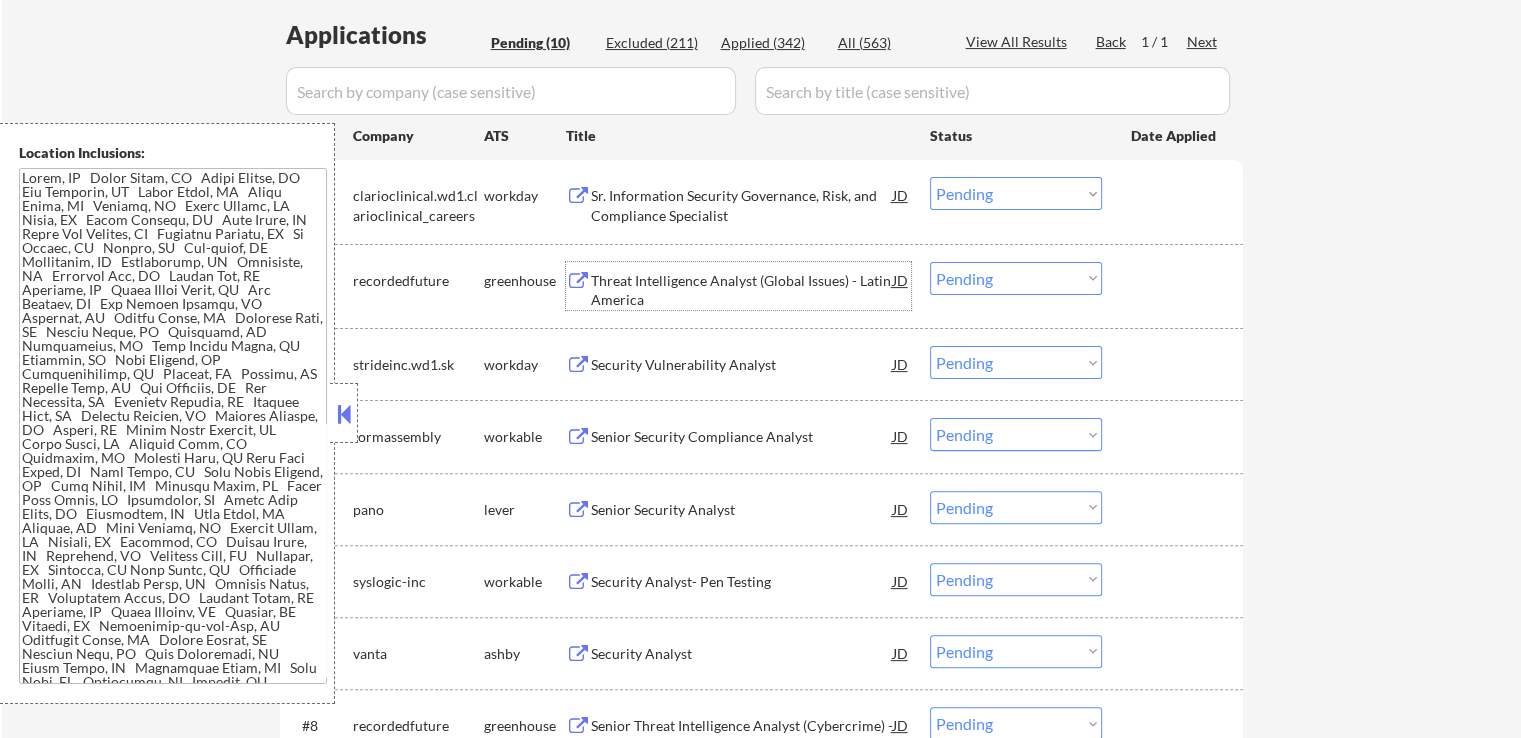 click on "Threat Intelligence Analyst (Global Issues) - Latin America" at bounding box center [742, 290] 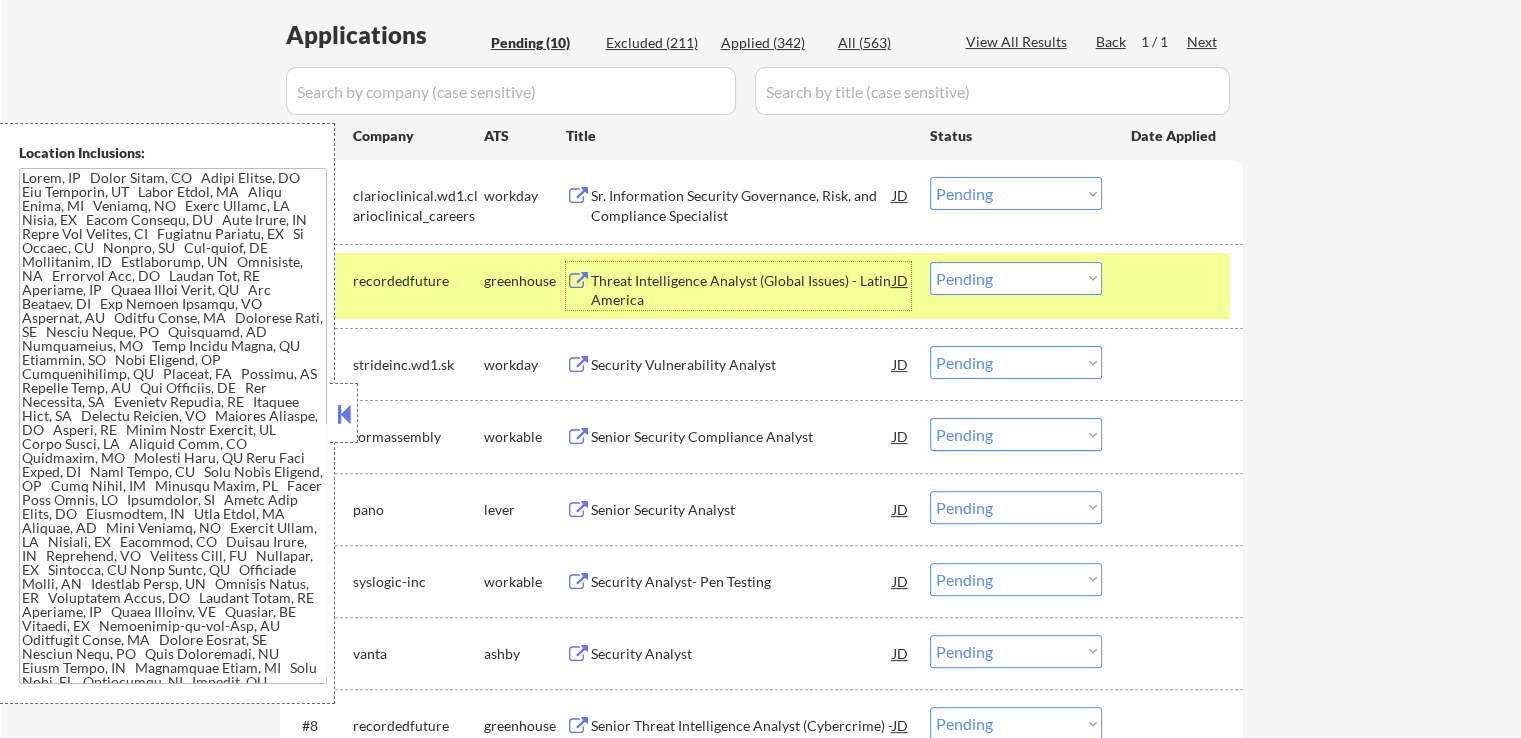 click on "Senior Security Compliance Analyst" at bounding box center (742, 437) 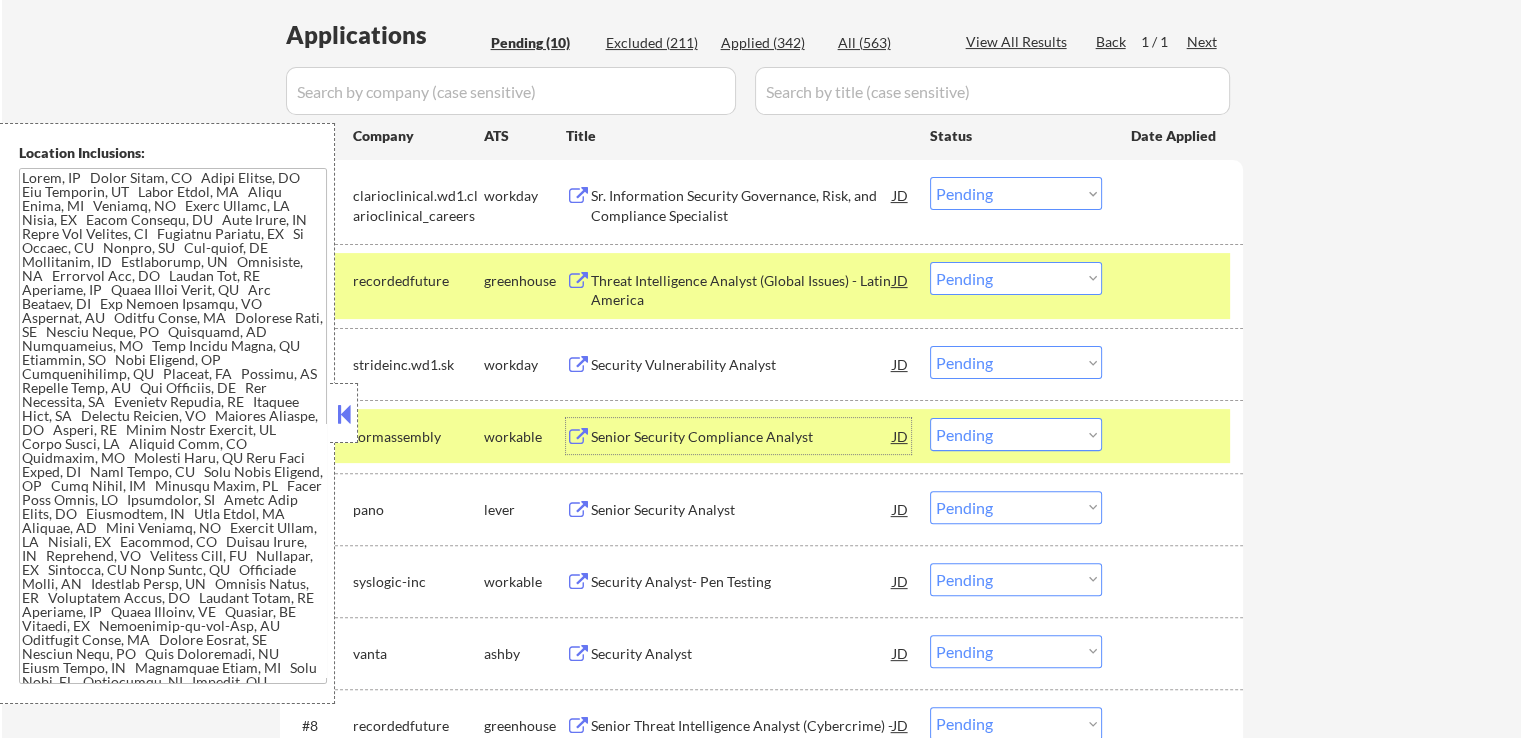 click on "Senior Security Analyst" at bounding box center (742, 510) 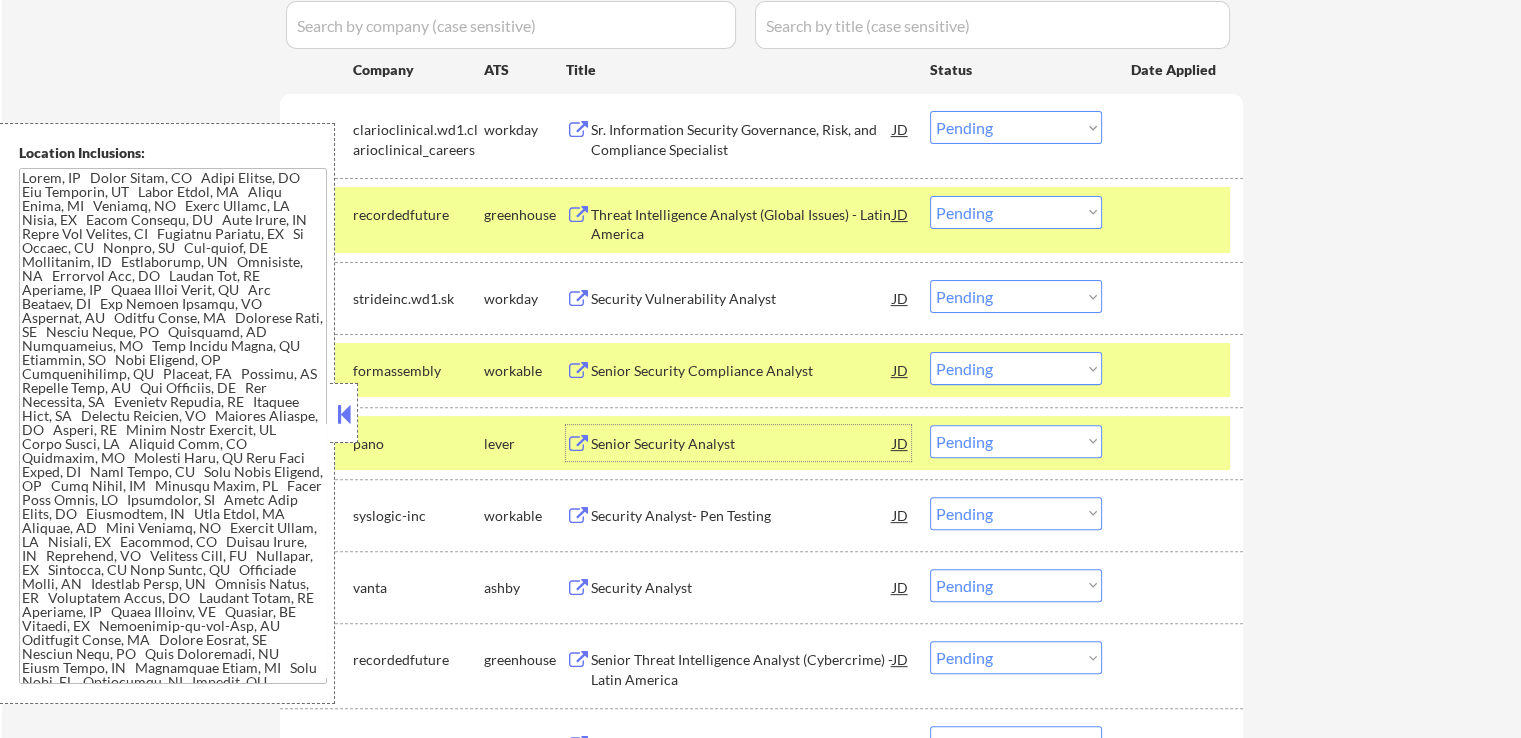 scroll, scrollTop: 700, scrollLeft: 0, axis: vertical 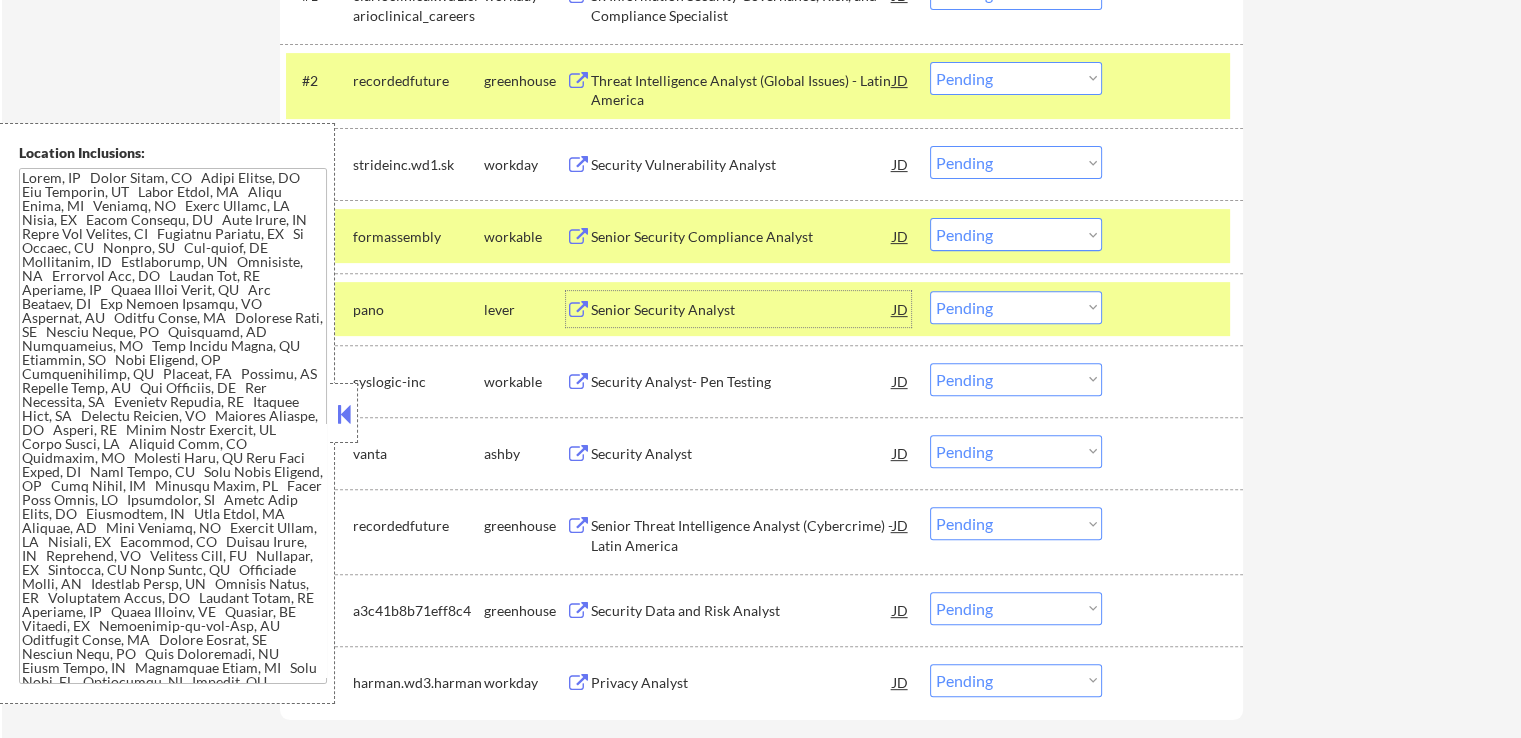 click on "Security Analyst- Pen Testing" at bounding box center (742, 382) 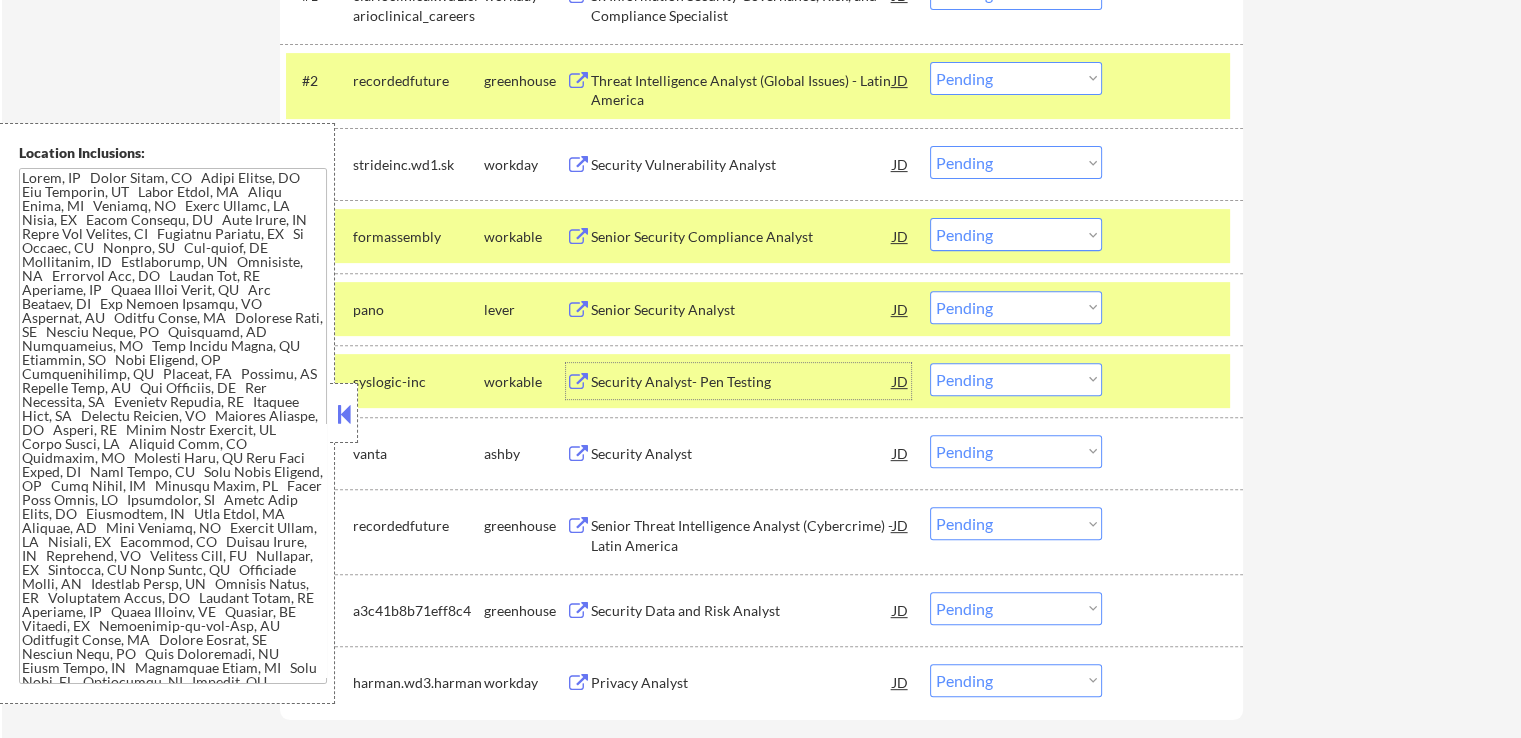 click on "Security Analyst" at bounding box center (742, 454) 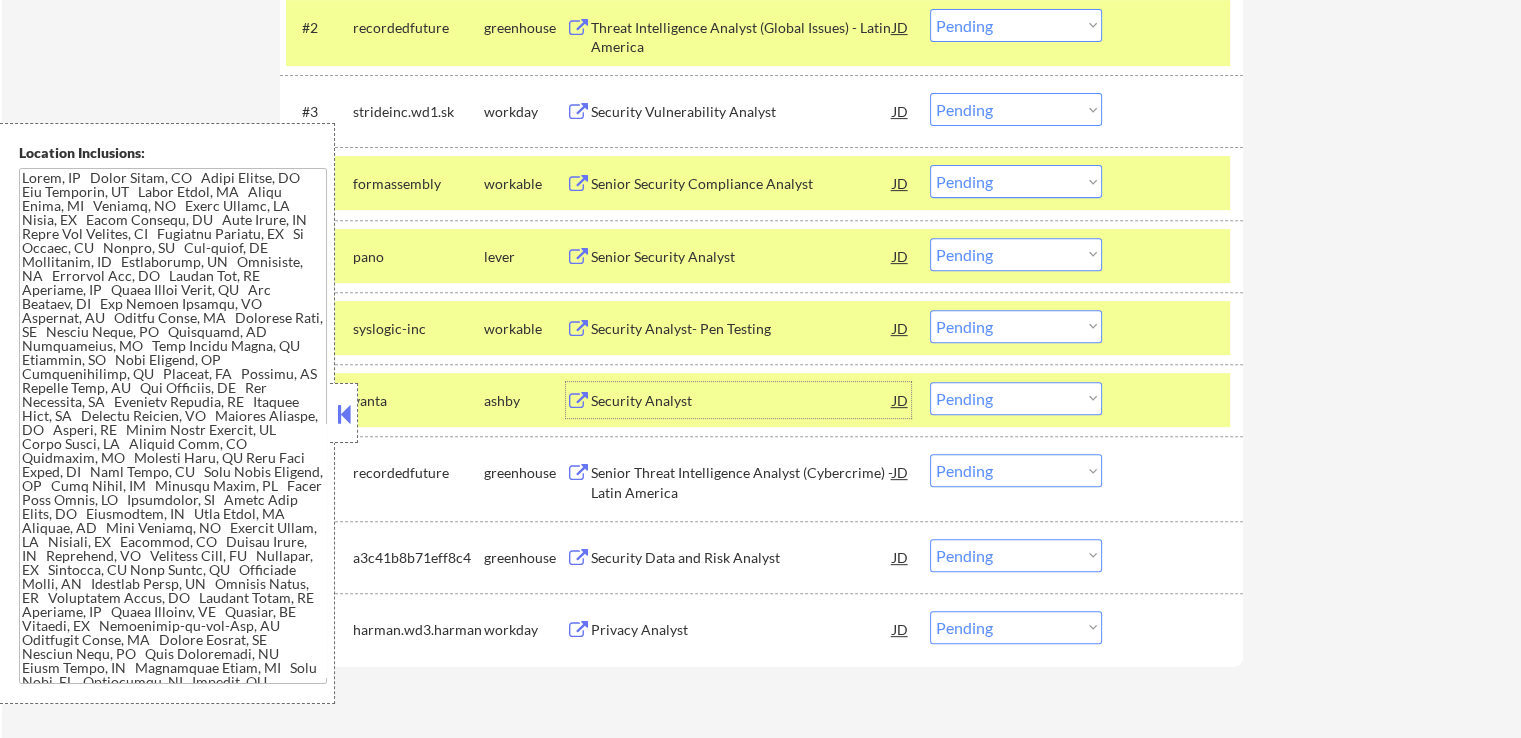 scroll, scrollTop: 800, scrollLeft: 0, axis: vertical 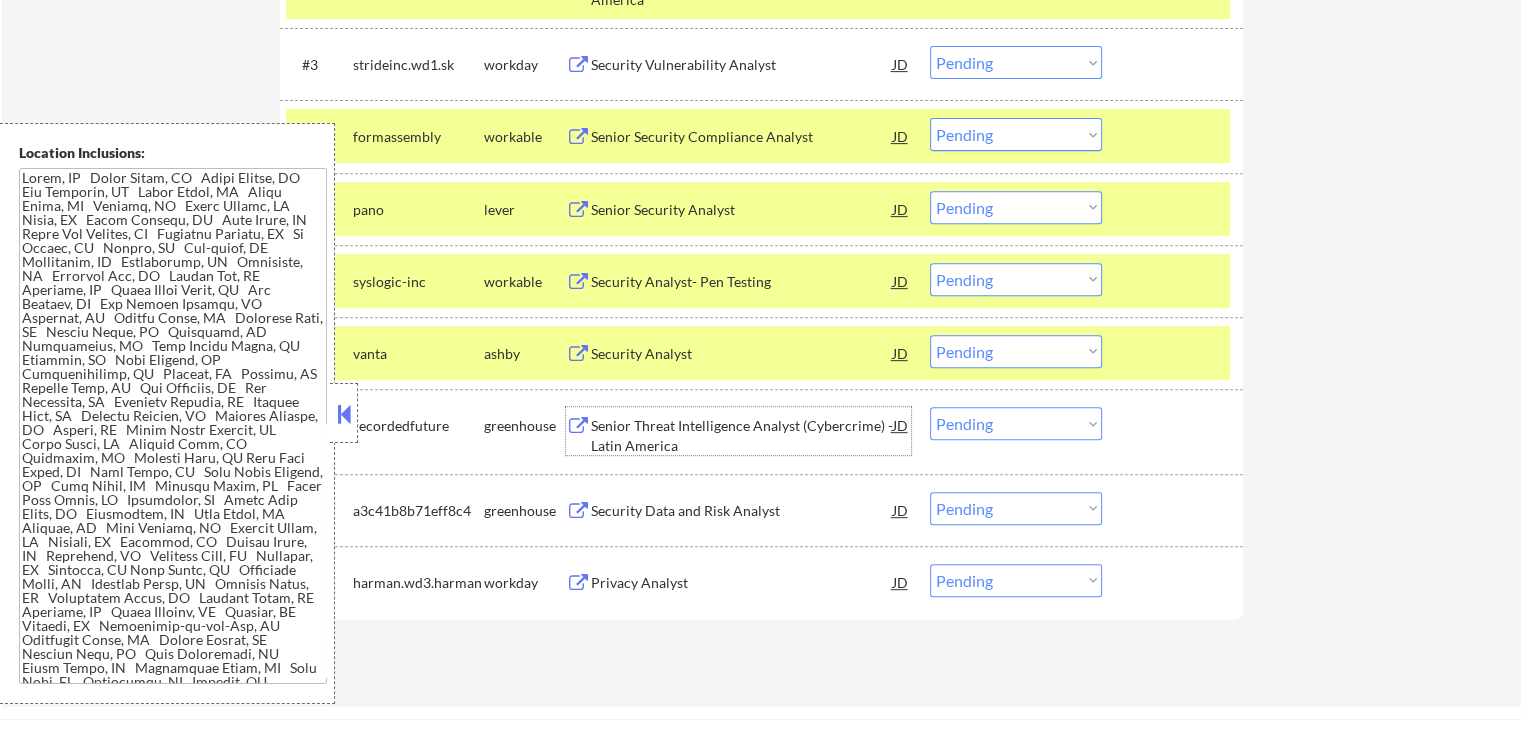 click on "Senior Threat Intelligence Analyst (Cybercrime) - Latin America" at bounding box center (742, 435) 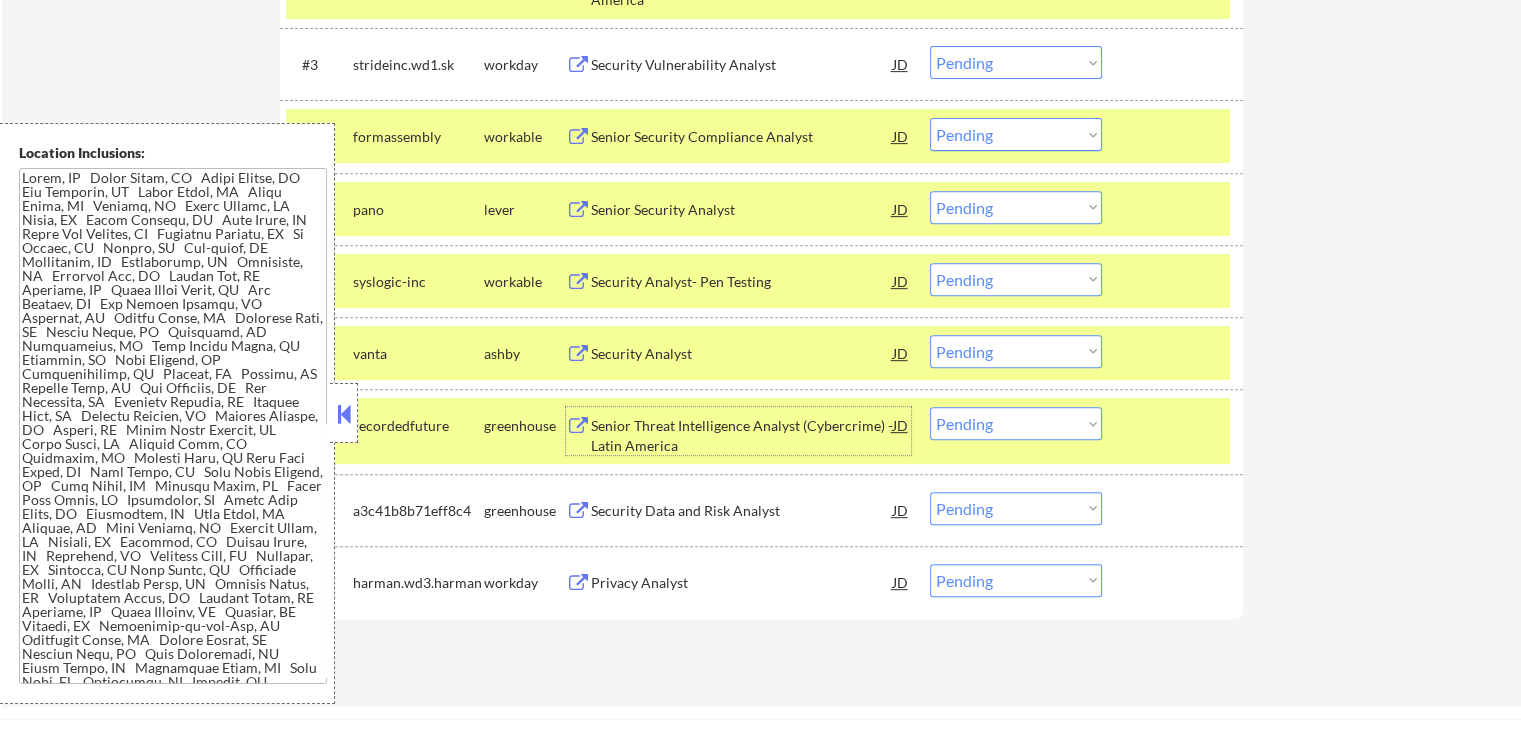 click on "Security Data and Risk Analyst" at bounding box center (742, 511) 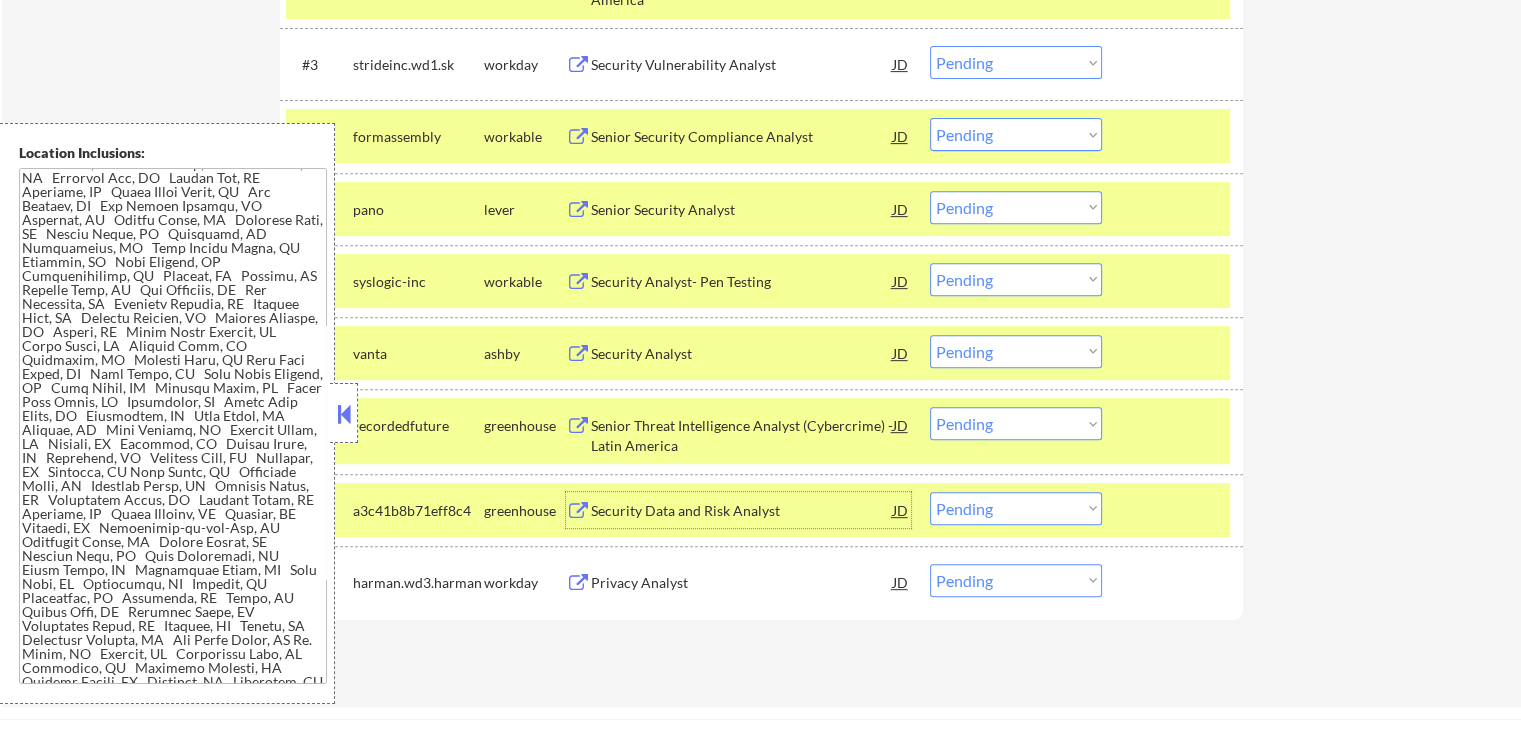 scroll, scrollTop: 189, scrollLeft: 0, axis: vertical 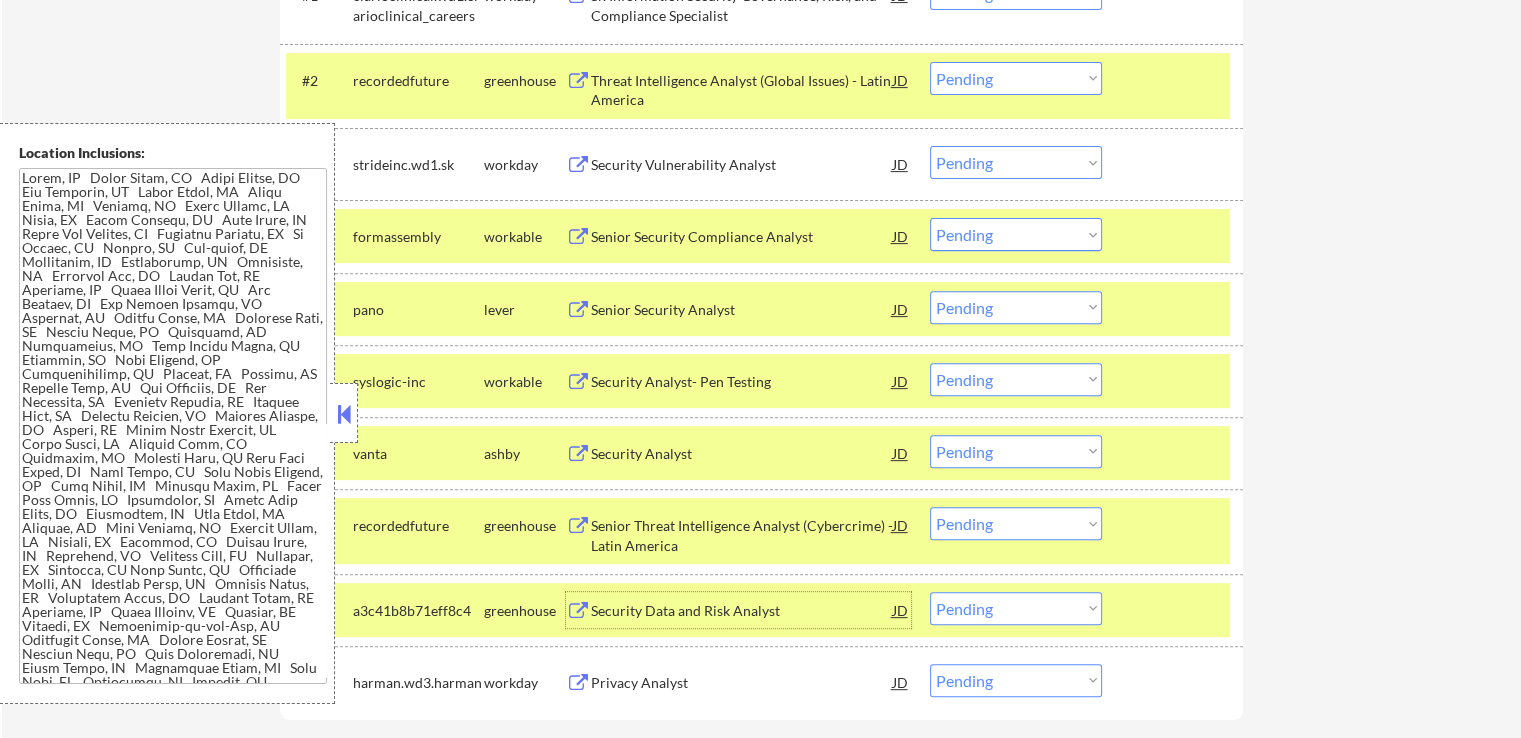 drag, startPoint x: 993, startPoint y: 245, endPoint x: 1008, endPoint y: 249, distance: 15.524175 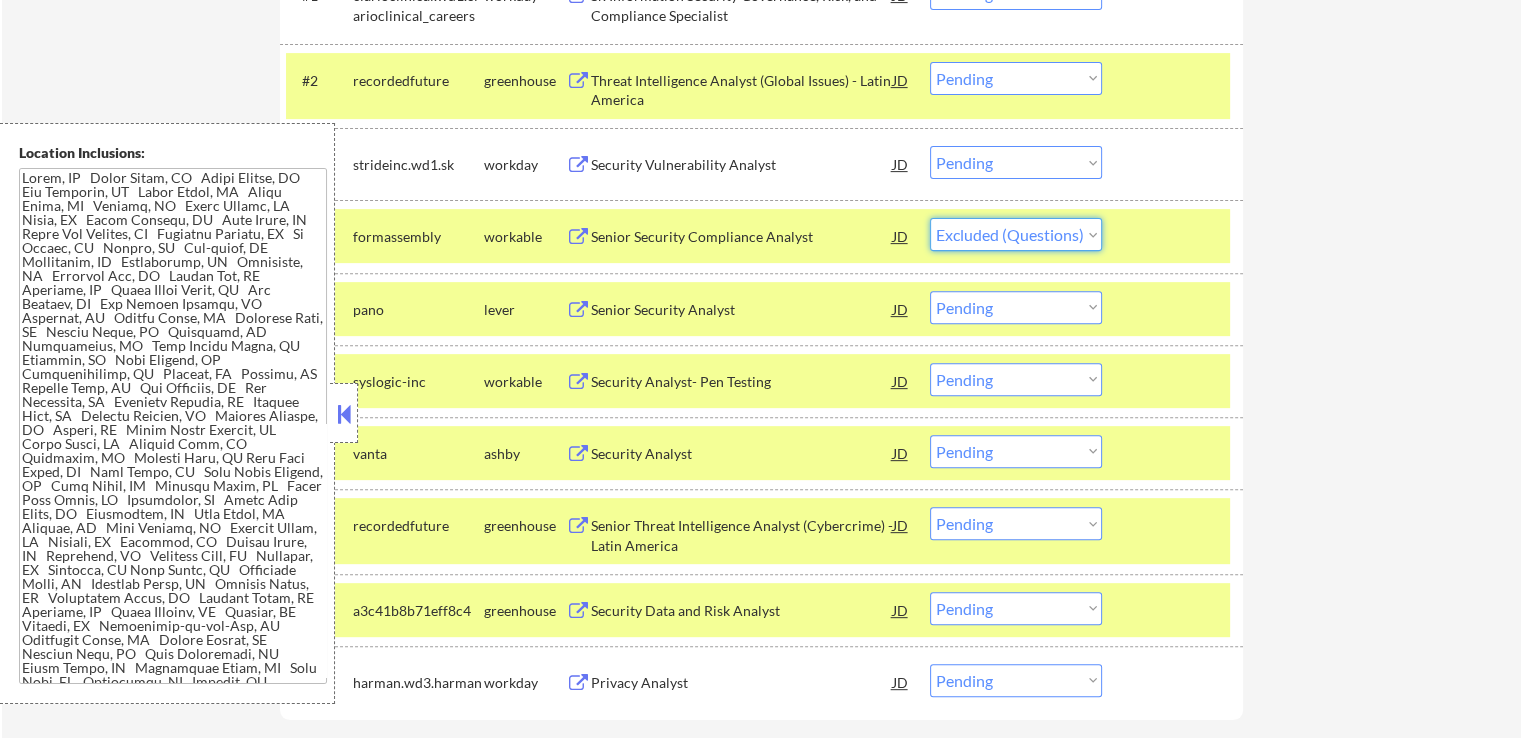 click on "Choose an option... Pending Applied Excluded (Questions) Excluded (Expired) Excluded (Location) Excluded (Bad Match) Excluded (Blocklist) Excluded (Salary) Excluded (Other)" at bounding box center [1016, 234] 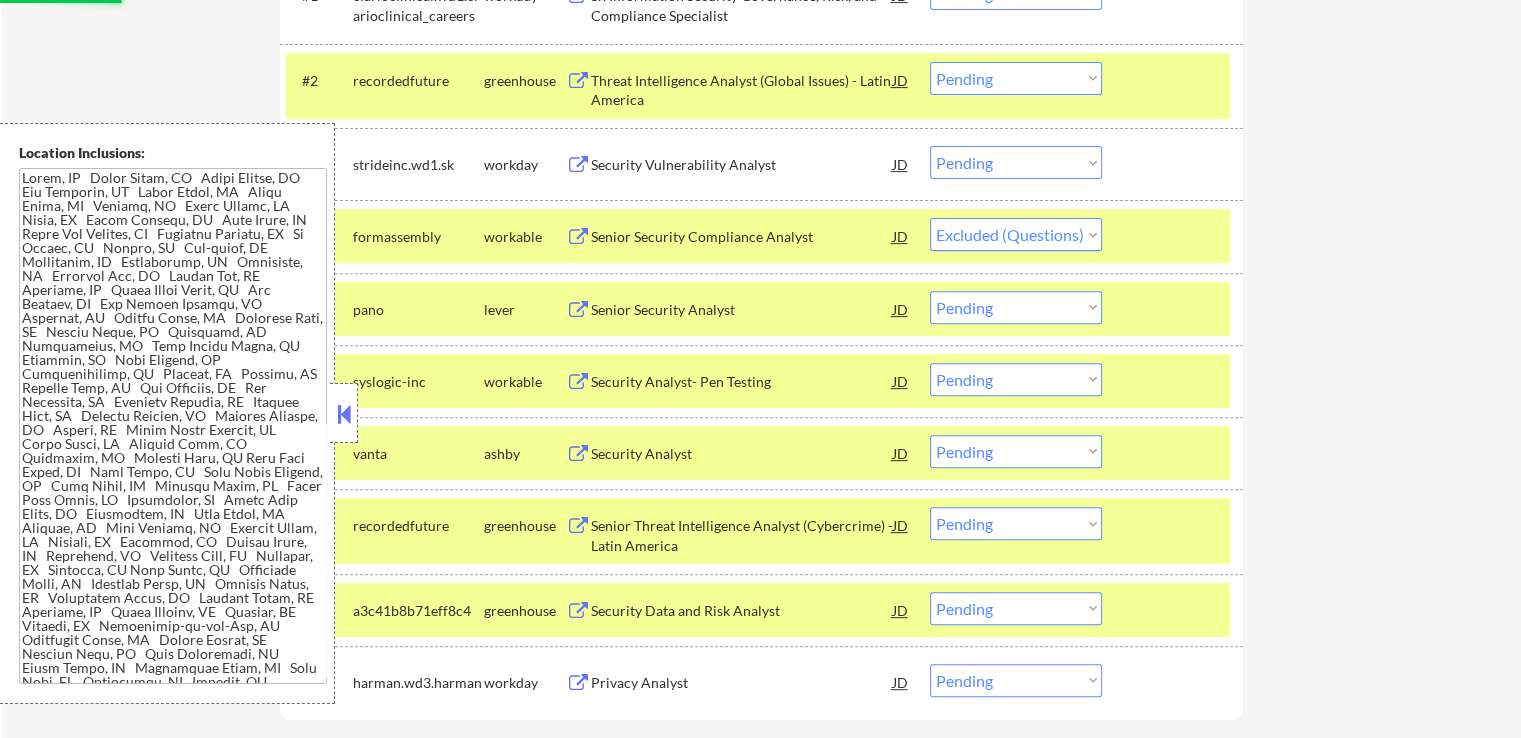 select on ""pending"" 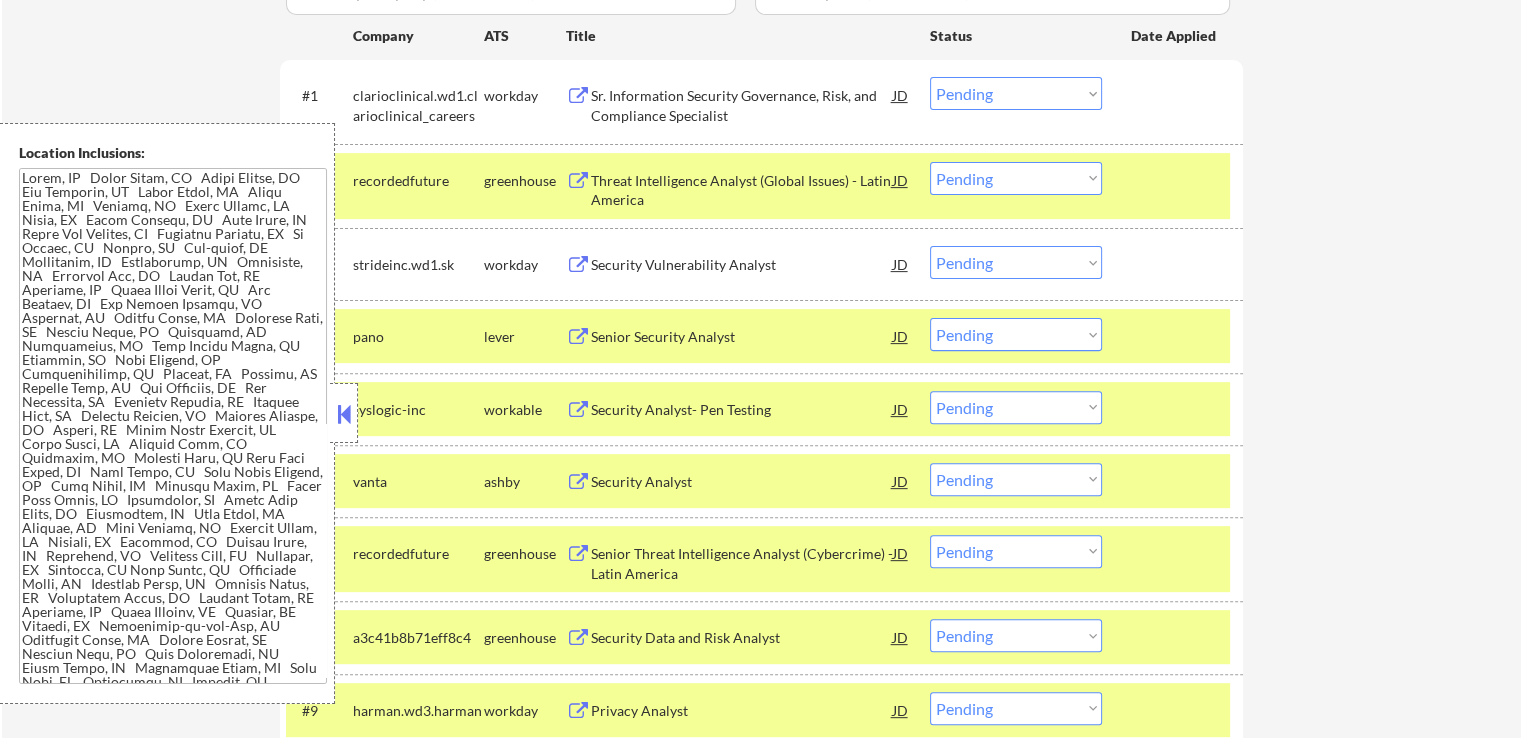 scroll, scrollTop: 800, scrollLeft: 0, axis: vertical 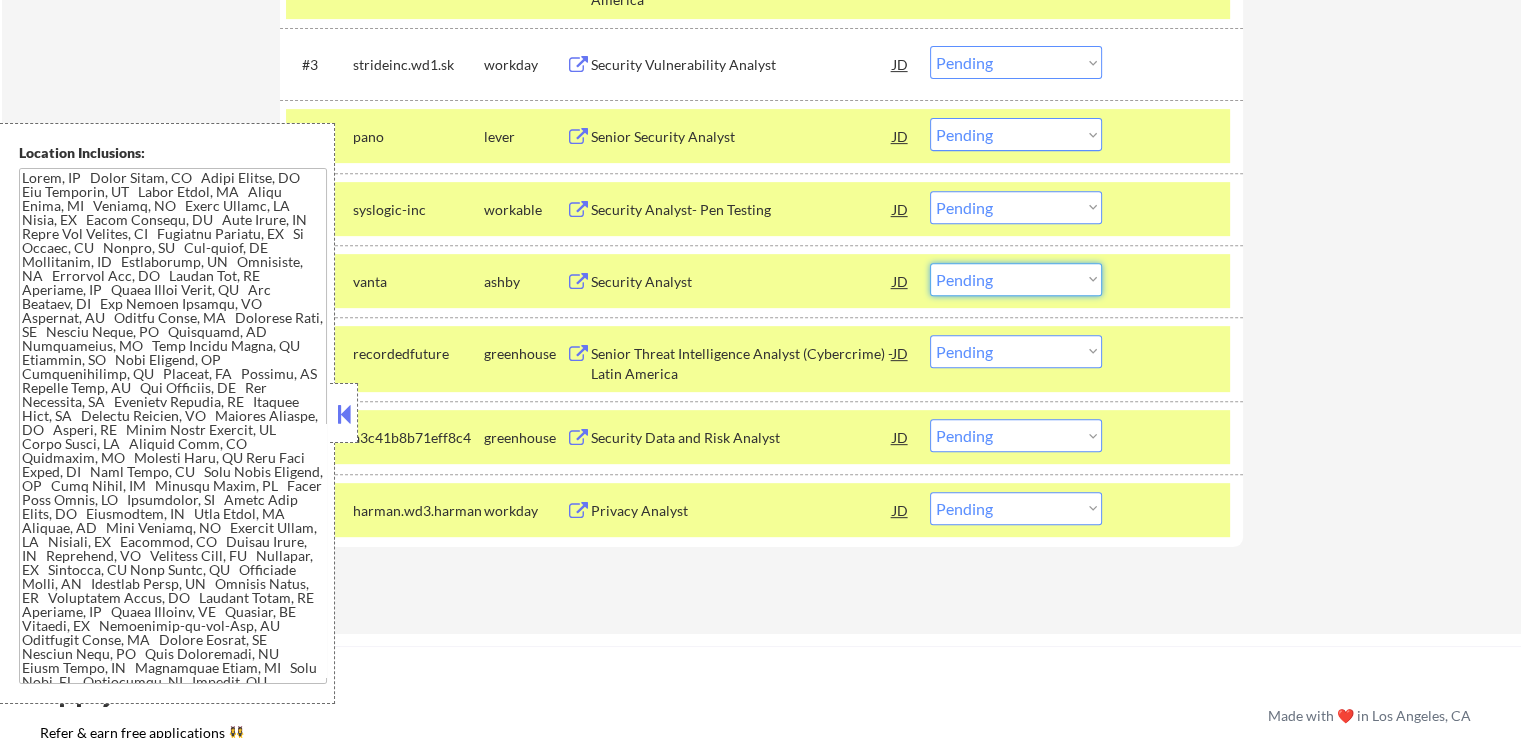 click on "Choose an option... Pending Applied Excluded (Questions) Excluded (Expired) Excluded (Location) Excluded (Bad Match) Excluded (Blocklist) Excluded (Salary) Excluded (Other)" at bounding box center (1016, 279) 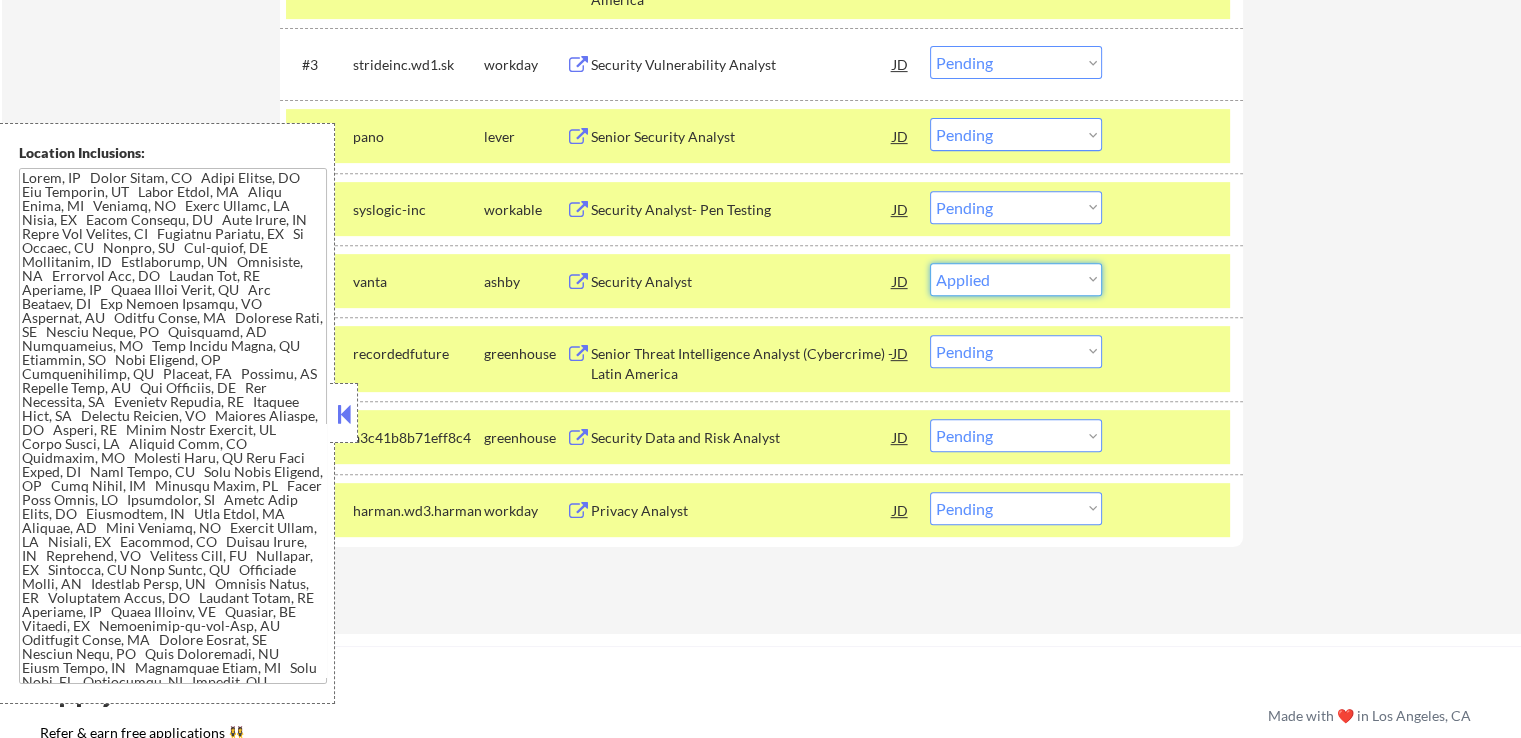 click on "Choose an option... Pending Applied Excluded (Questions) Excluded (Expired) Excluded (Location) Excluded (Bad Match) Excluded (Blocklist) Excluded (Salary) Excluded (Other)" at bounding box center [1016, 279] 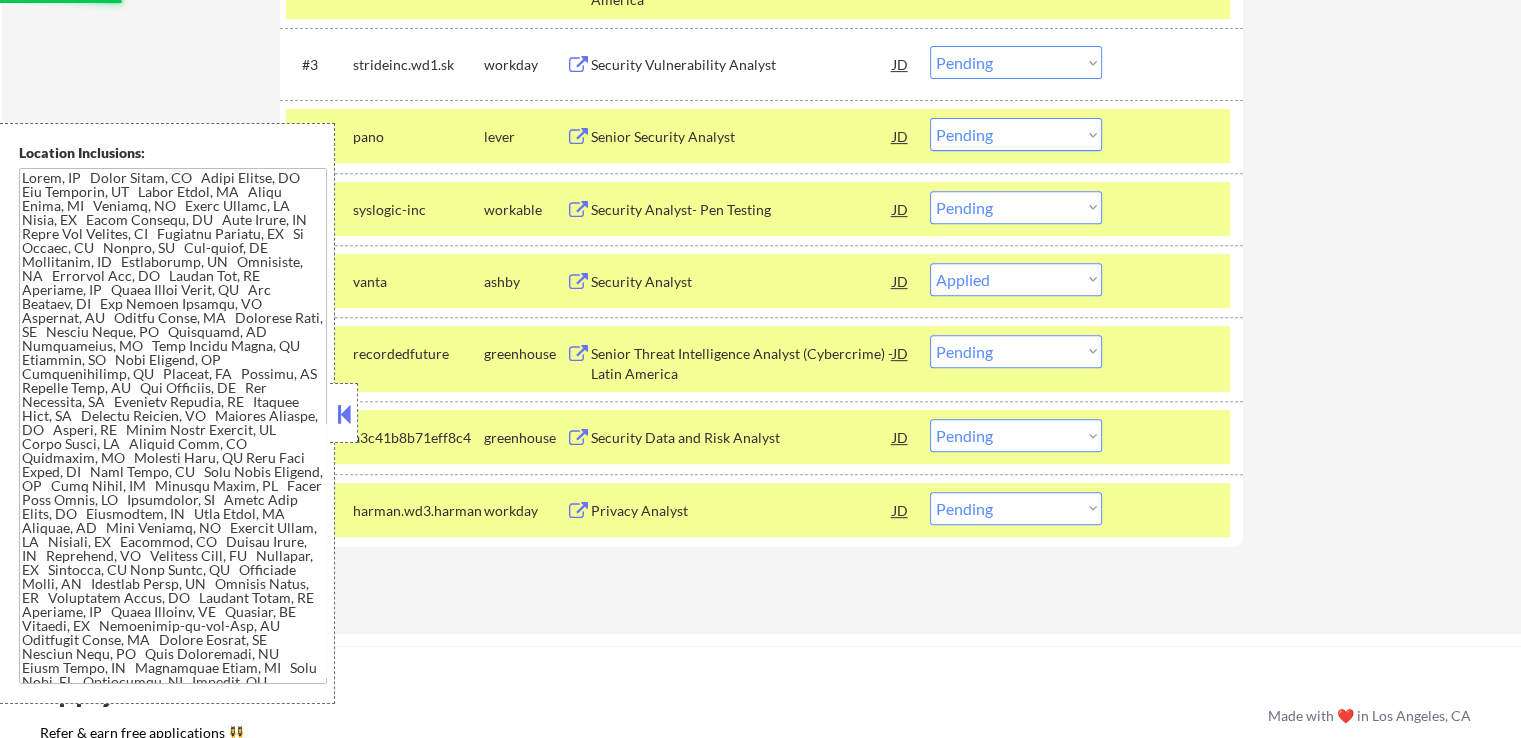 select on ""pending"" 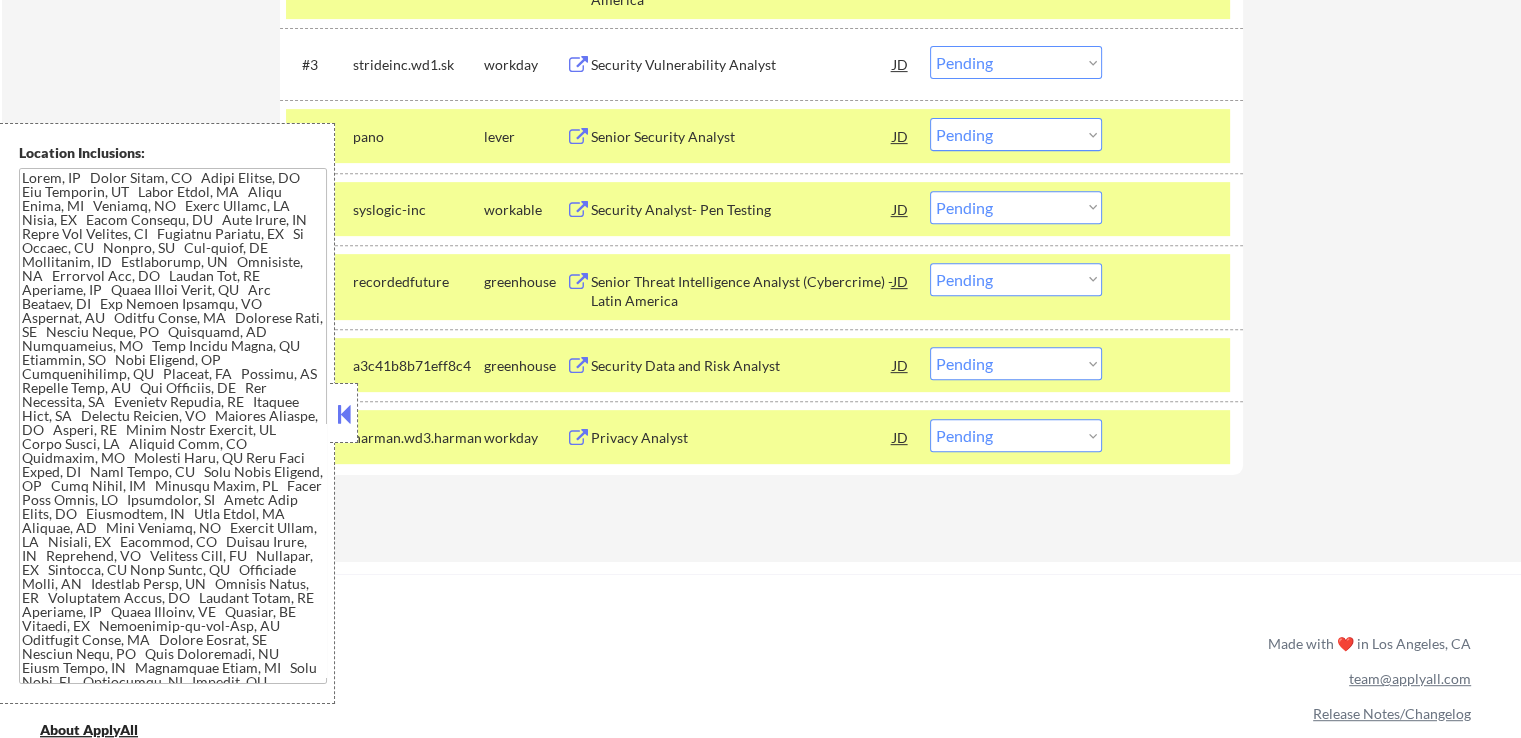 drag, startPoint x: 952, startPoint y: 205, endPoint x: 960, endPoint y: 212, distance: 10.630146 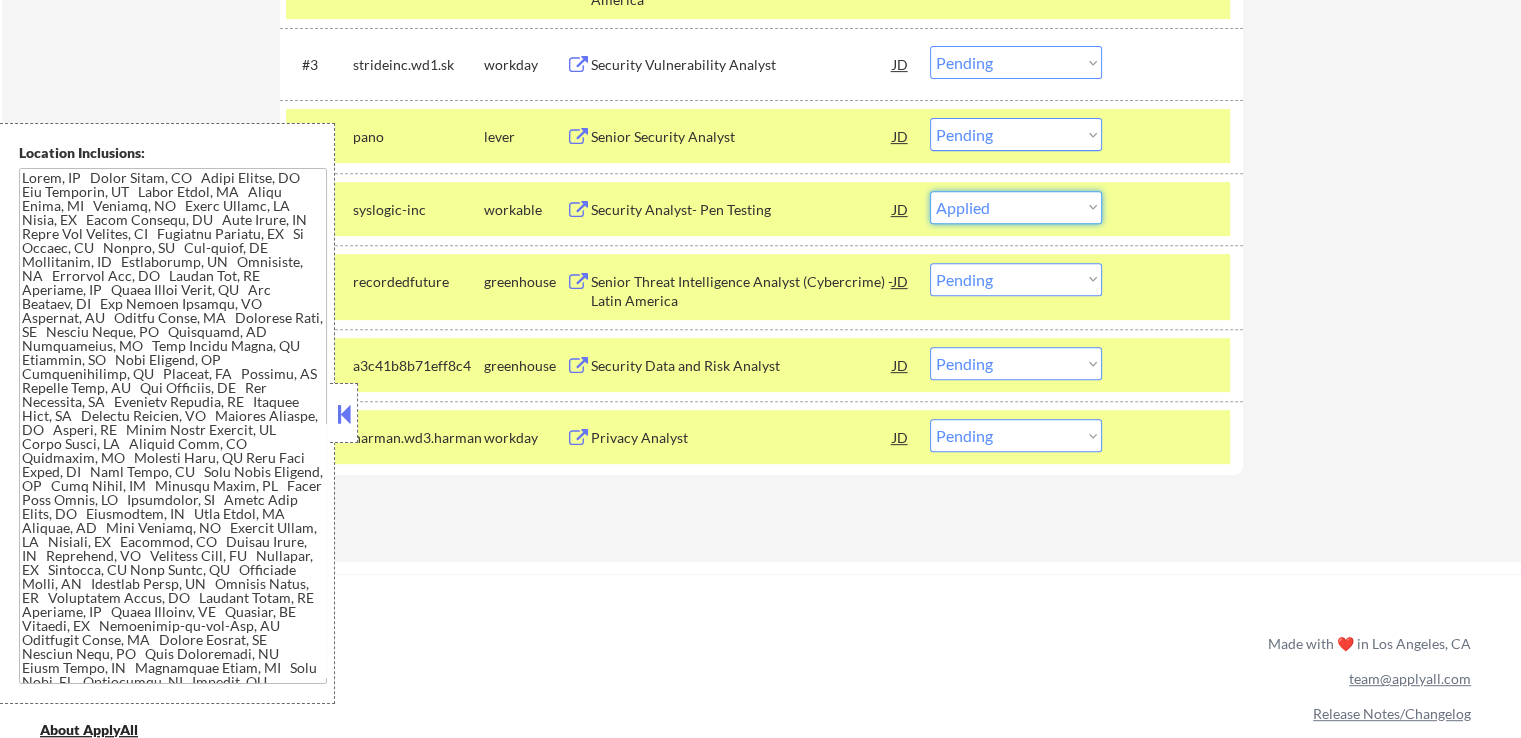 click on "Choose an option... Pending Applied Excluded (Questions) Excluded (Expired) Excluded (Location) Excluded (Bad Match) Excluded (Blocklist) Excluded (Salary) Excluded (Other)" at bounding box center [1016, 207] 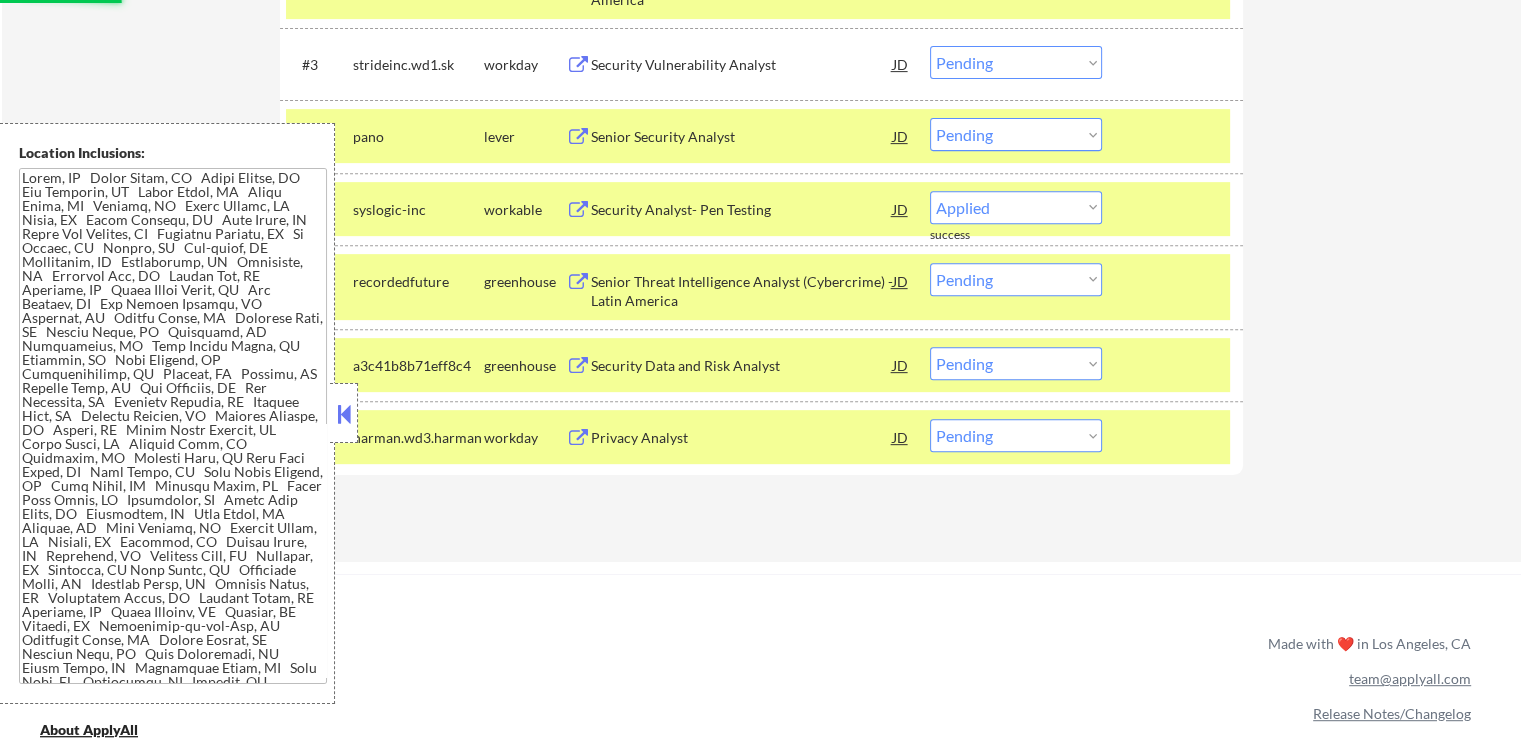 select on ""pending"" 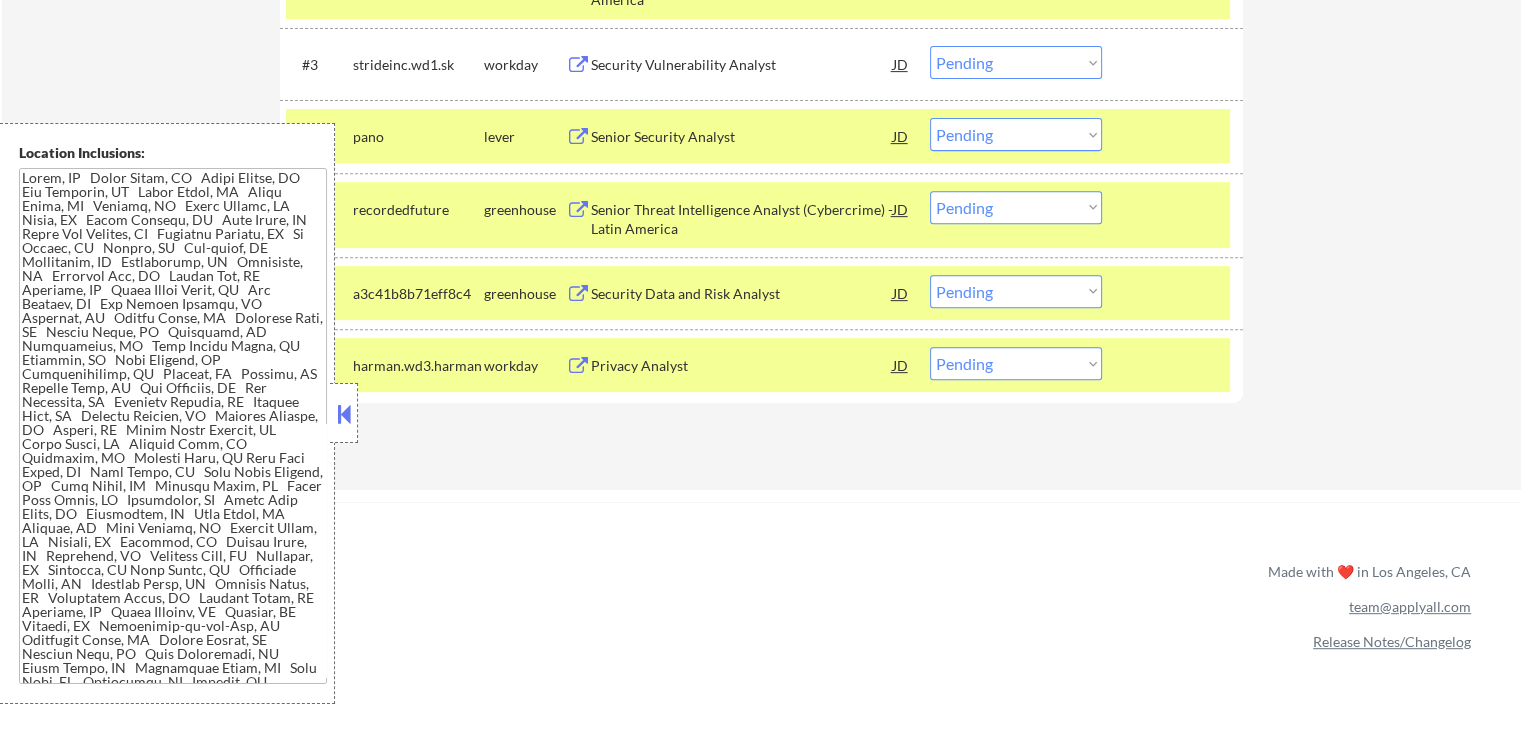 click on "Choose an option... Pending Applied Excluded (Questions) Excluded (Expired) Excluded (Location) Excluded (Bad Match) Excluded (Blocklist) Excluded (Salary) Excluded (Other)" at bounding box center [1016, 134] 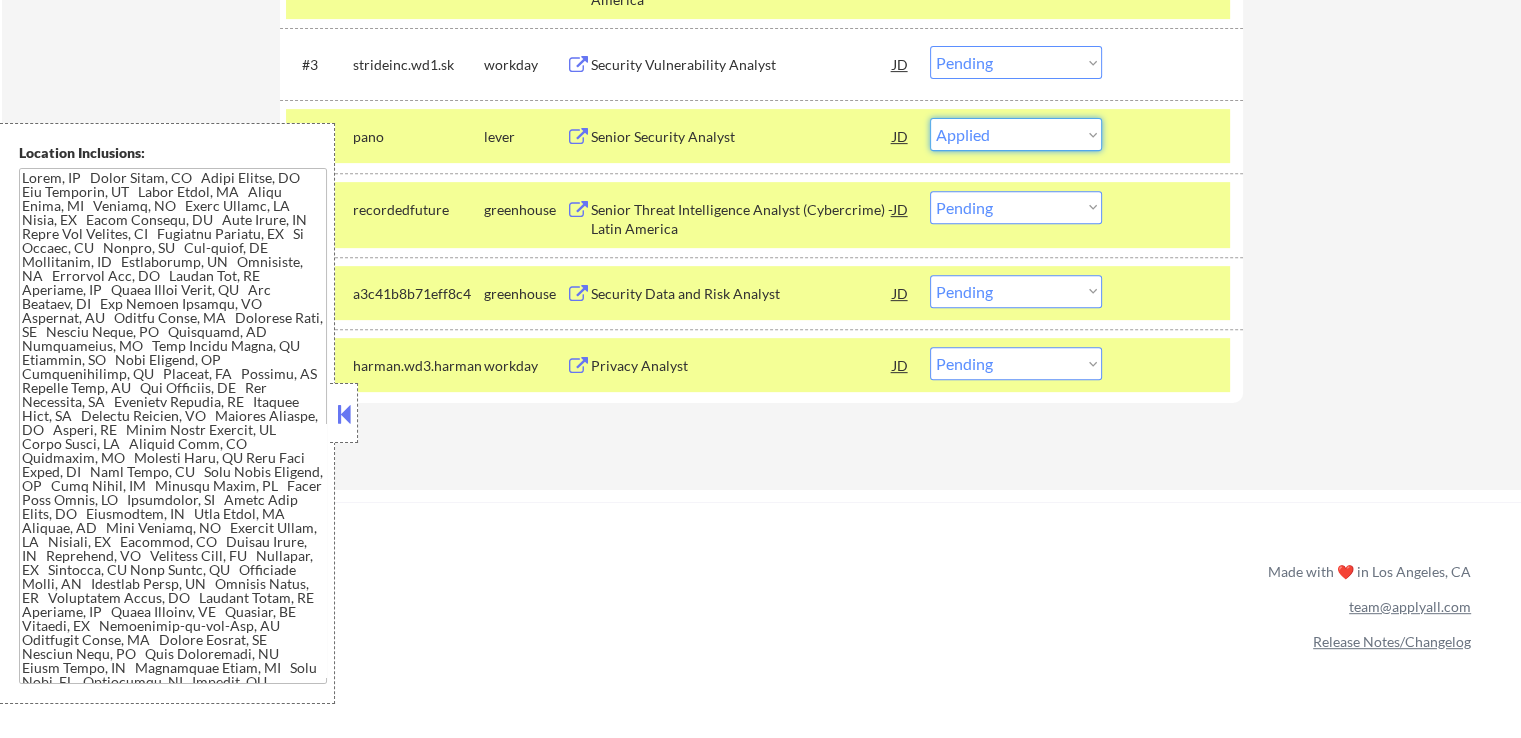 click on "Choose an option... Pending Applied Excluded (Questions) Excluded (Expired) Excluded (Location) Excluded (Bad Match) Excluded (Blocklist) Excluded (Salary) Excluded (Other)" at bounding box center (1016, 134) 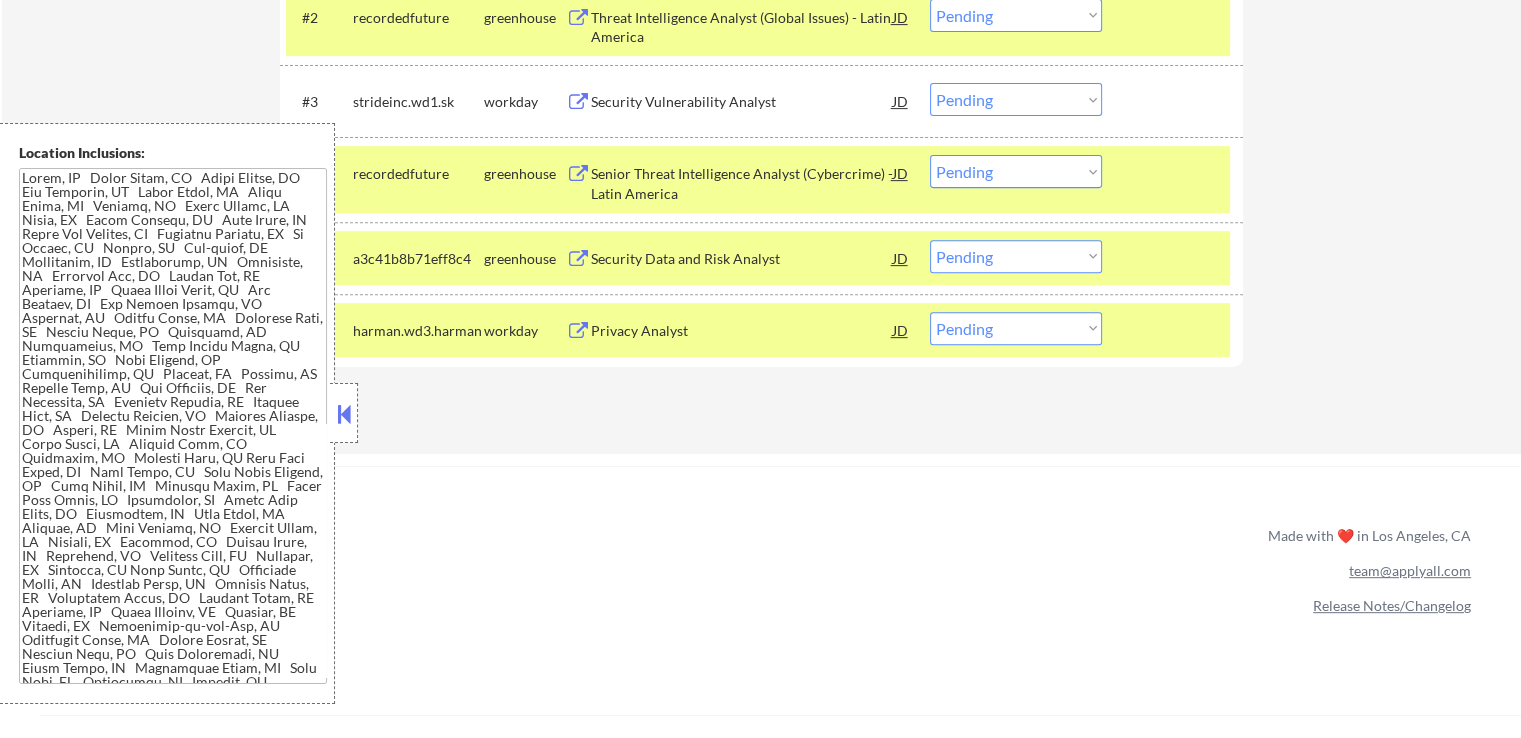 scroll, scrollTop: 700, scrollLeft: 0, axis: vertical 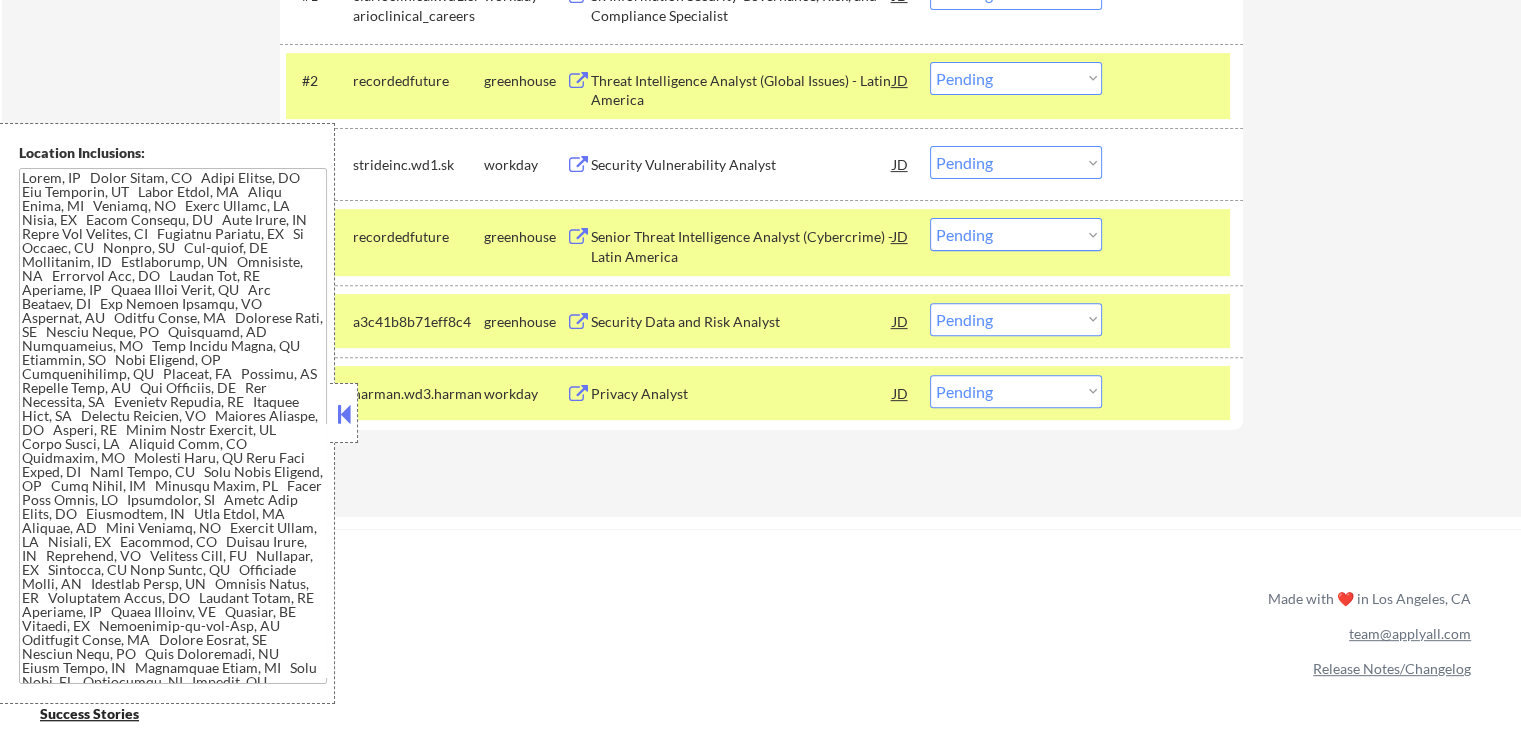 click on "Choose an option... Pending Applied Excluded (Questions) Excluded (Expired) Excluded (Location) Excluded (Bad Match) Excluded (Blocklist) Excluded (Salary) Excluded (Other)" at bounding box center [1016, 234] 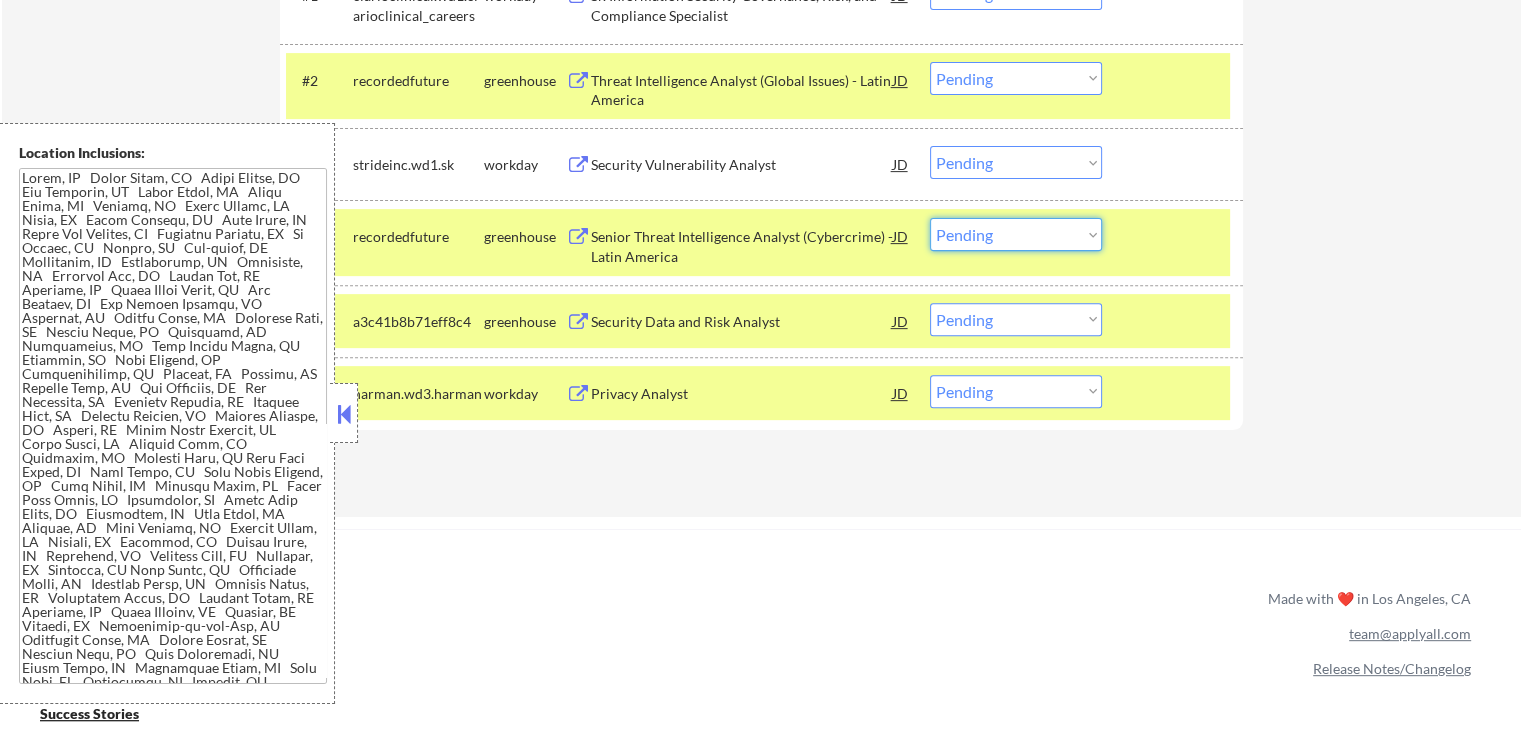 select on ""excluded"" 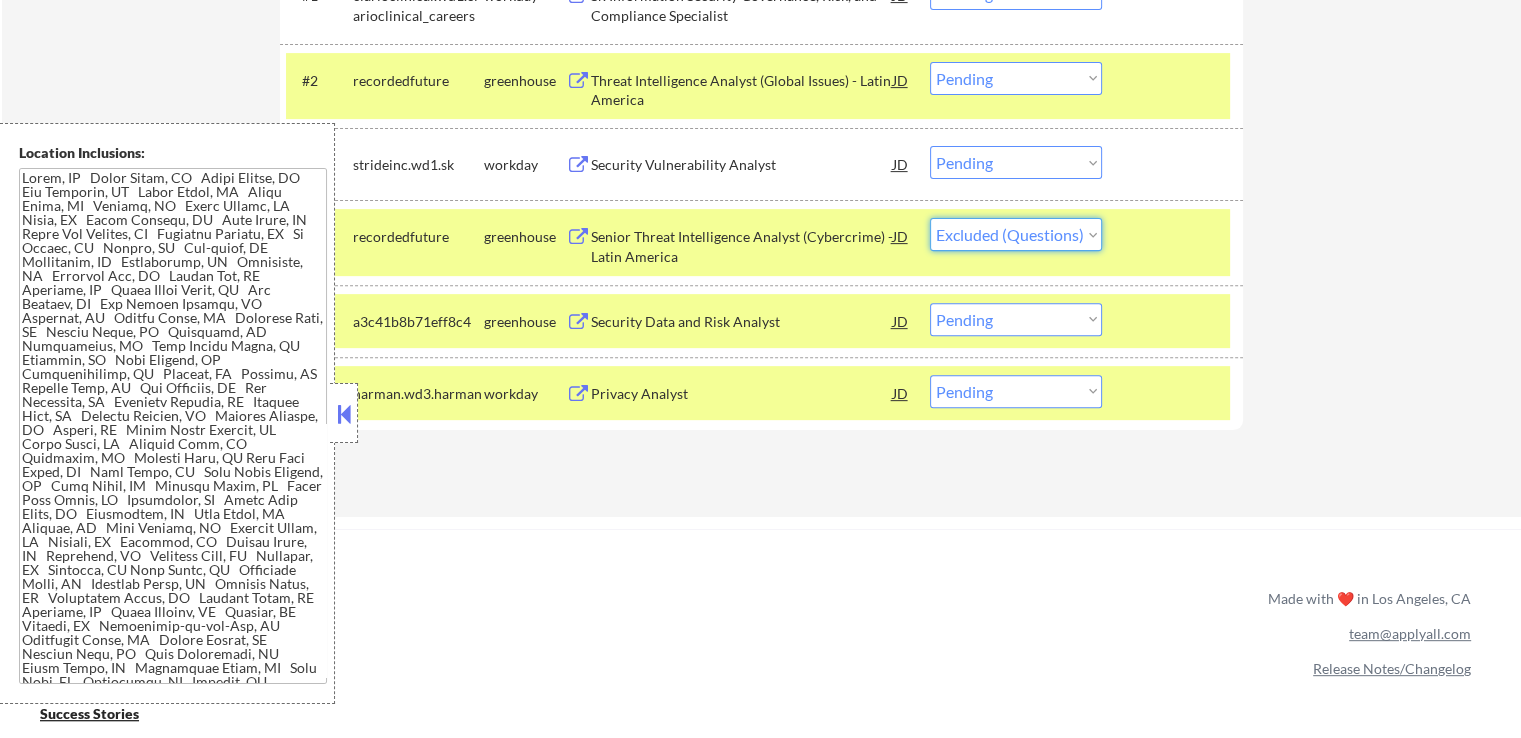 click on "Choose an option... Pending Applied Excluded (Questions) Excluded (Expired) Excluded (Location) Excluded (Bad Match) Excluded (Blocklist) Excluded (Salary) Excluded (Other)" at bounding box center (1016, 234) 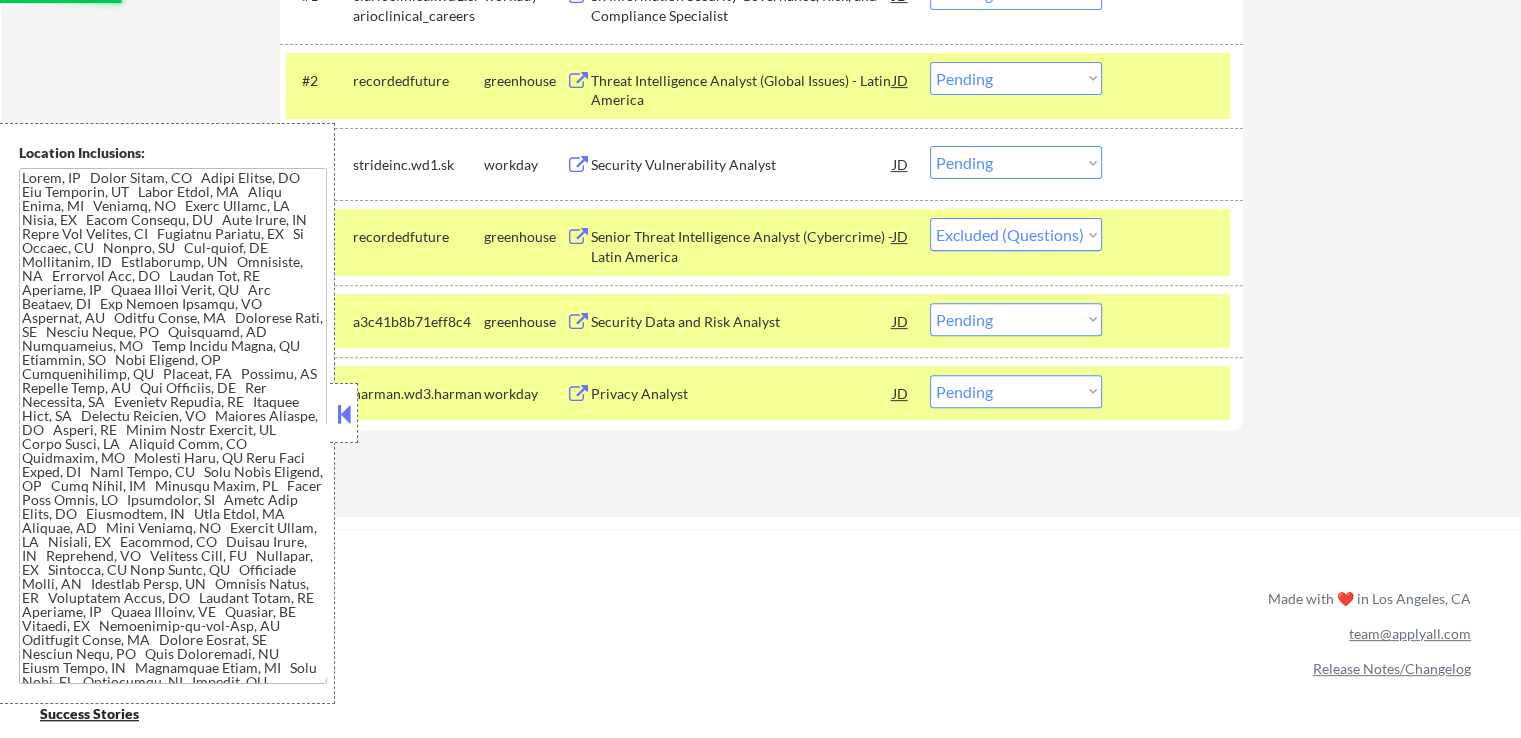 click on "Choose an option... Pending Applied Excluded (Questions) Excluded (Expired) Excluded (Location) Excluded (Bad Match) Excluded (Blocklist) Excluded (Salary) Excluded (Other)" at bounding box center [1016, 78] 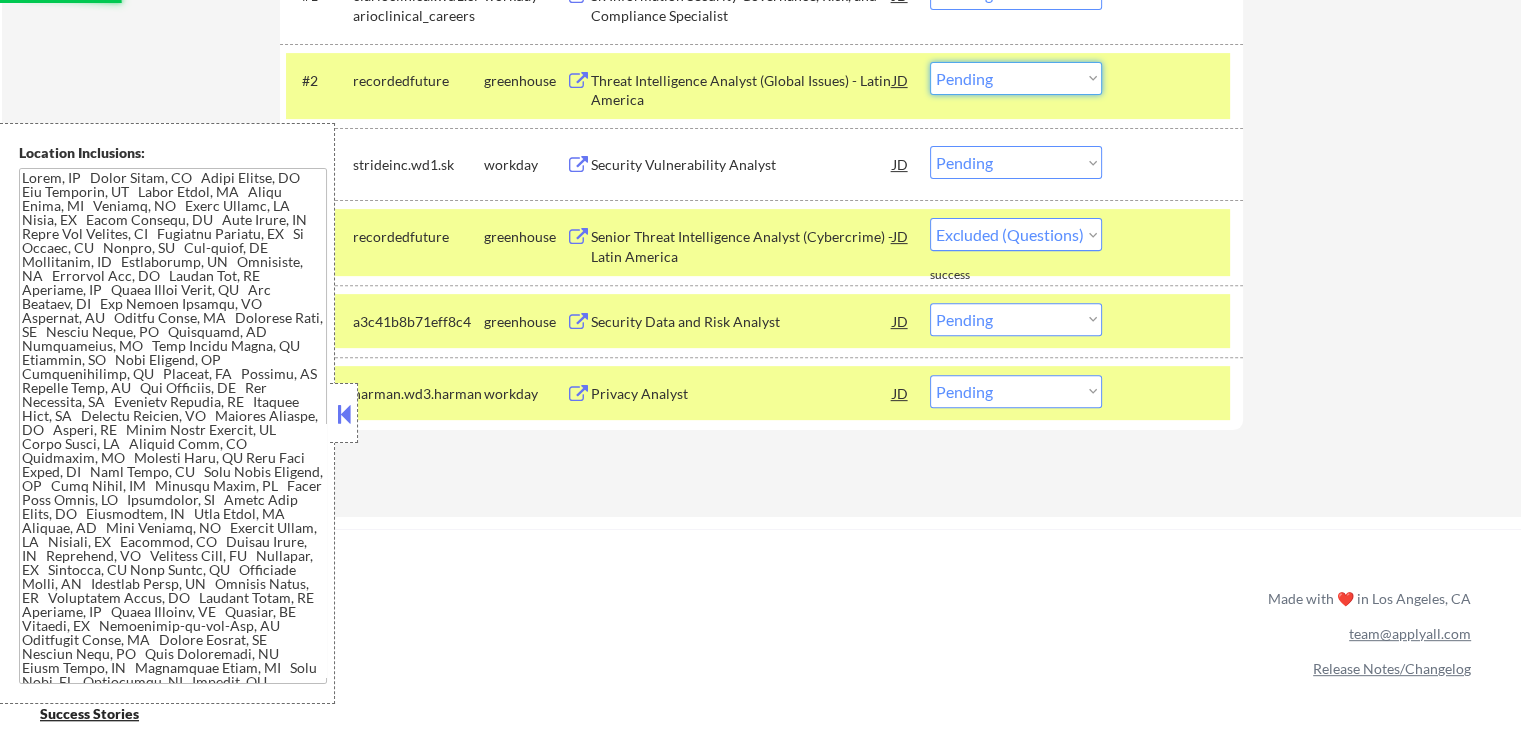 select on ""excluded"" 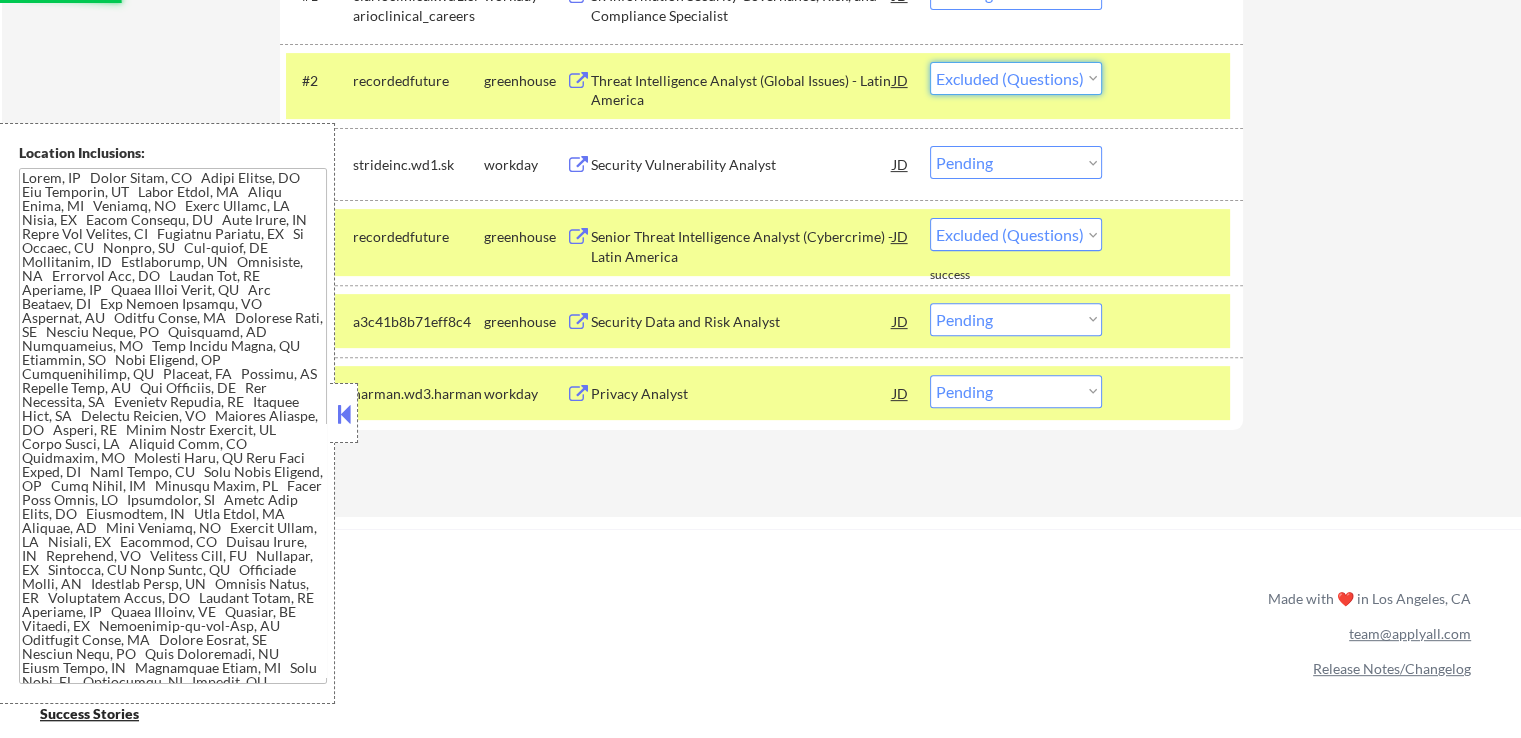 click on "Choose an option... Pending Applied Excluded (Questions) Excluded (Expired) Excluded (Location) Excluded (Bad Match) Excluded (Blocklist) Excluded (Salary) Excluded (Other)" at bounding box center (1016, 78) 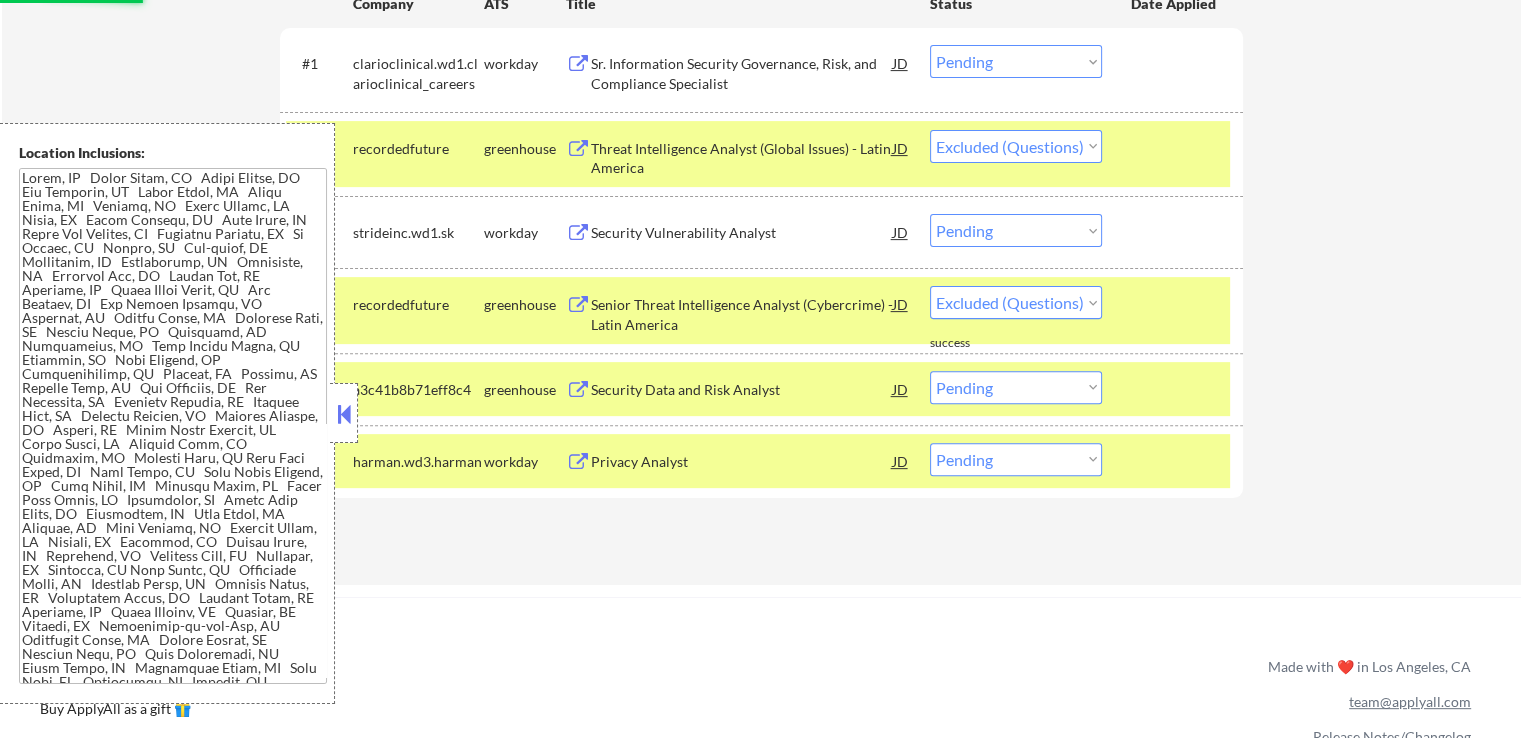 scroll, scrollTop: 500, scrollLeft: 0, axis: vertical 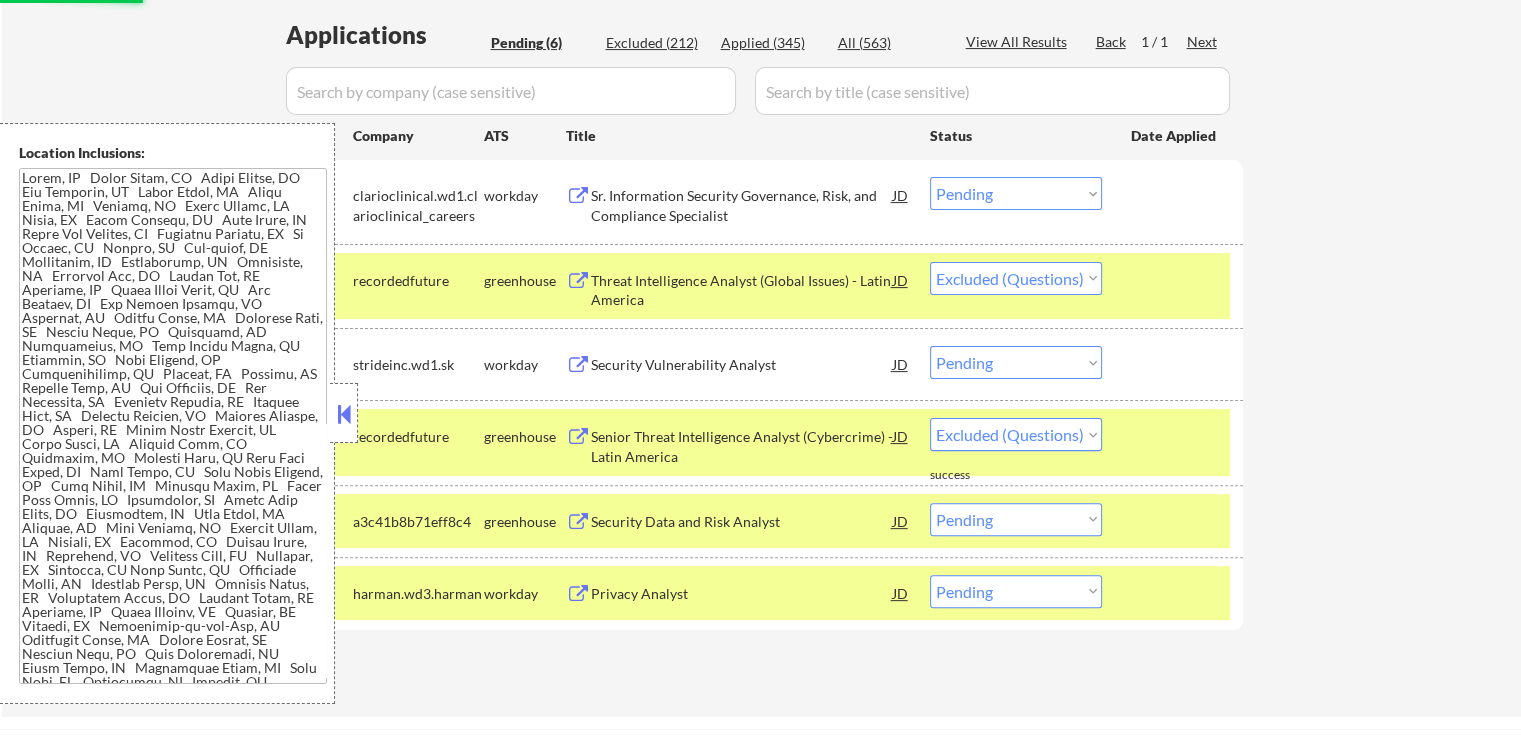 select on ""pending"" 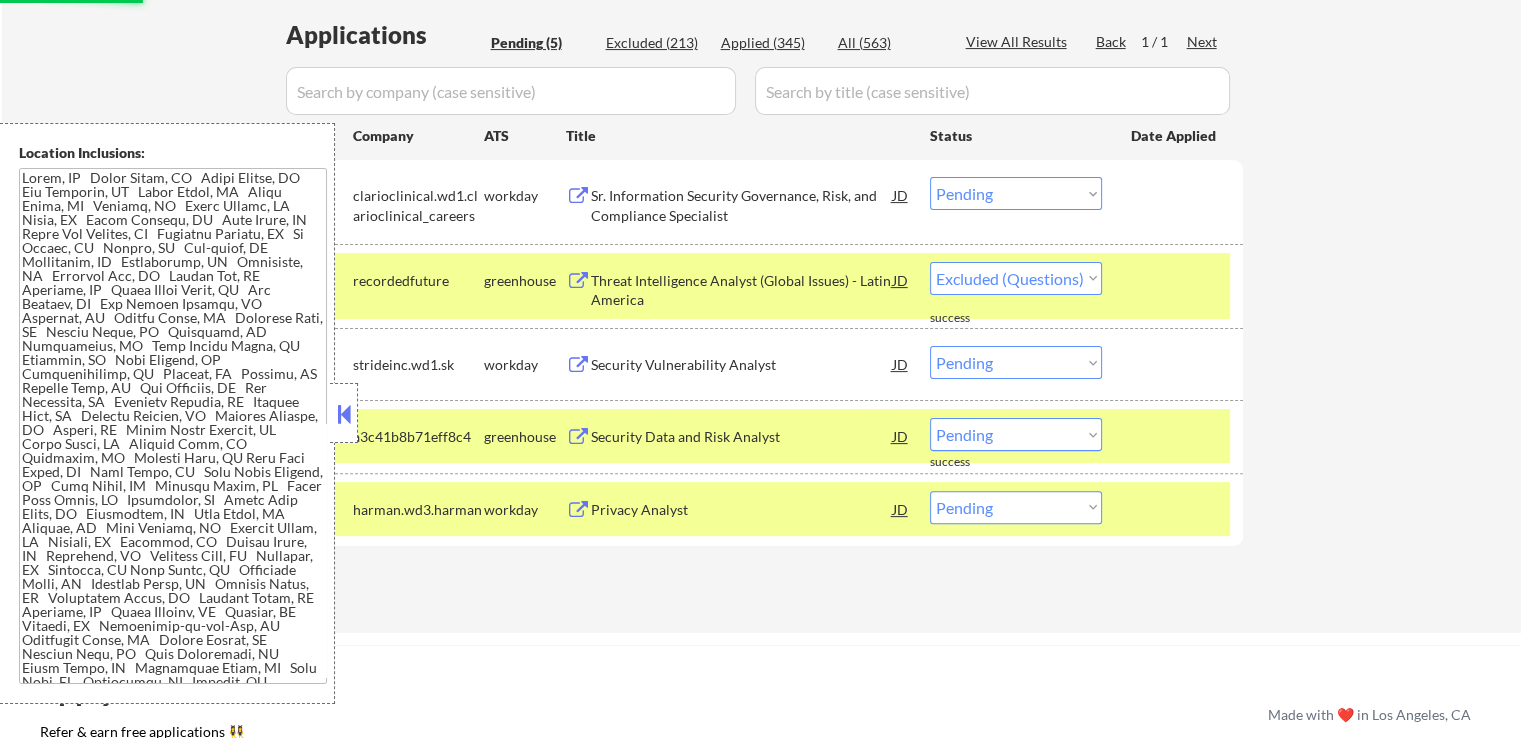 select on ""pending"" 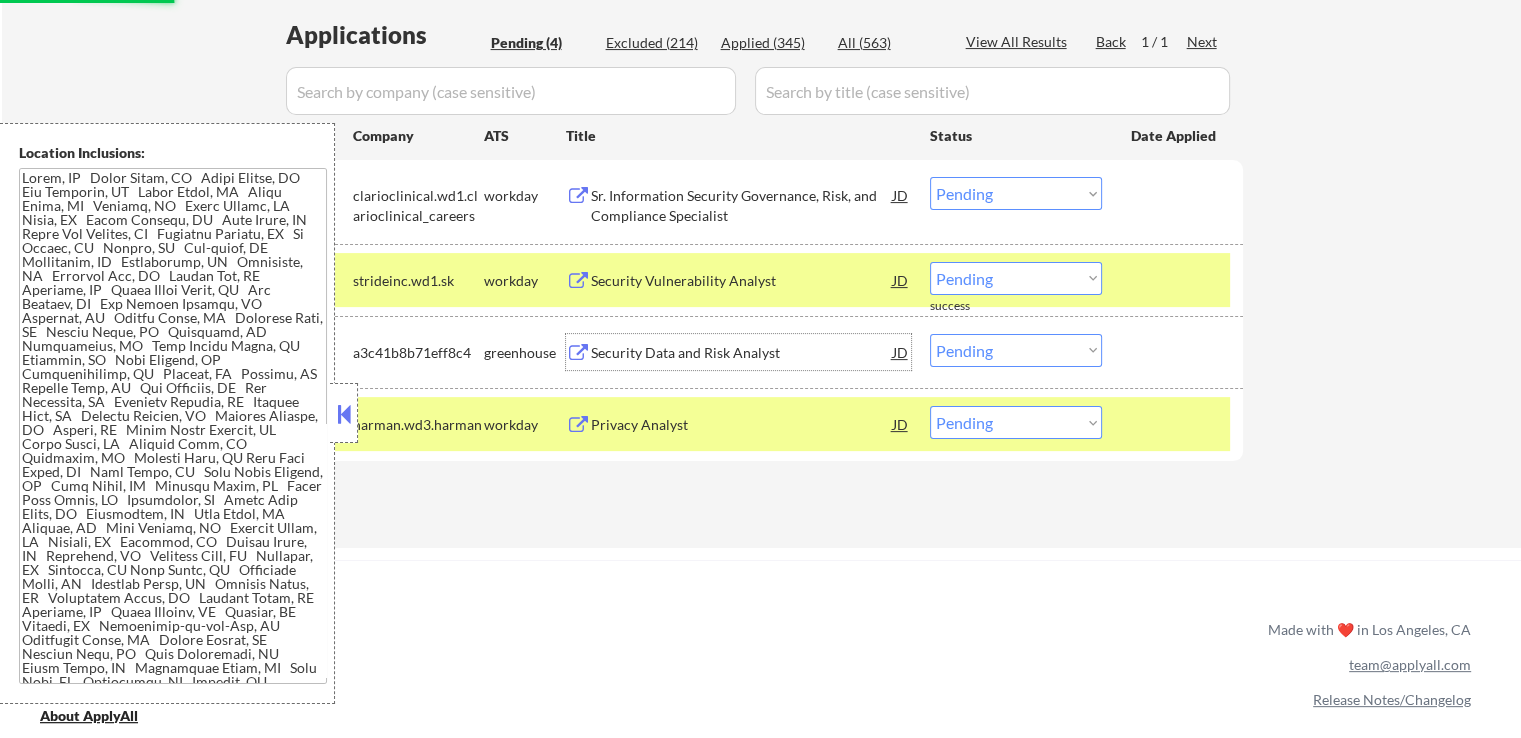 click on "Security Data and Risk Analyst" at bounding box center (742, 353) 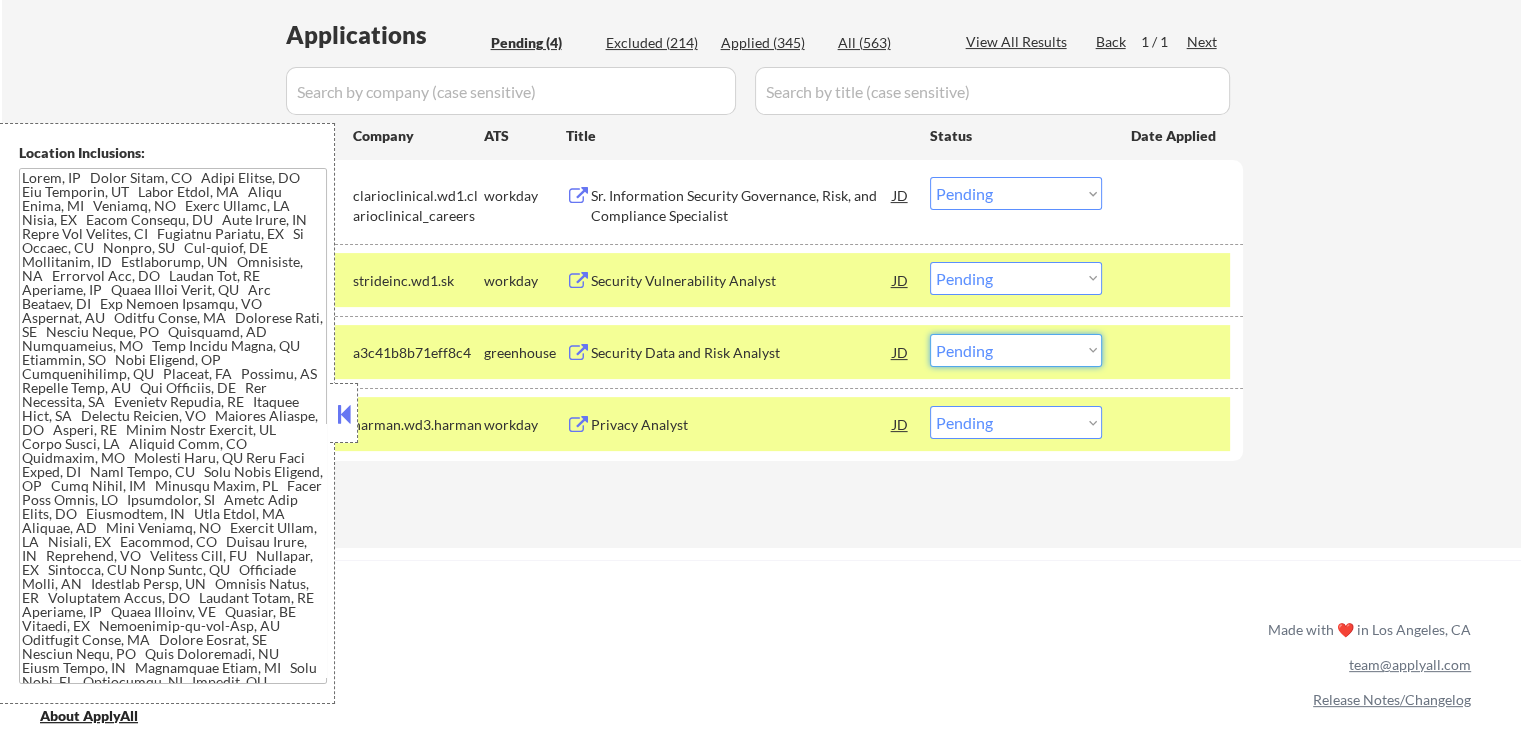 drag, startPoint x: 979, startPoint y: 347, endPoint x: 984, endPoint y: 361, distance: 14.866069 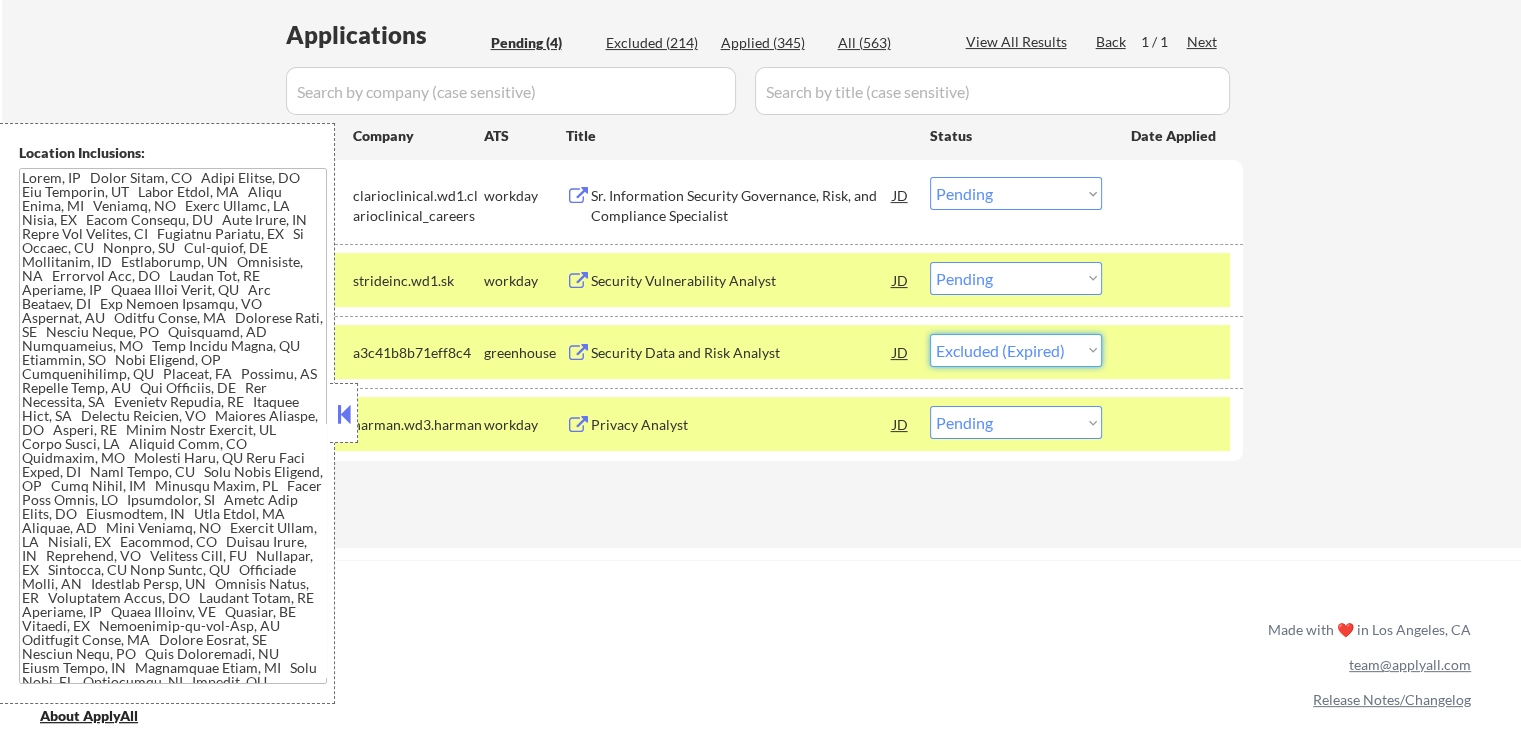 click on "Choose an option... Pending Applied Excluded (Questions) Excluded (Expired) Excluded (Location) Excluded (Bad Match) Excluded (Blocklist) Excluded (Salary) Excluded (Other)" at bounding box center (1016, 350) 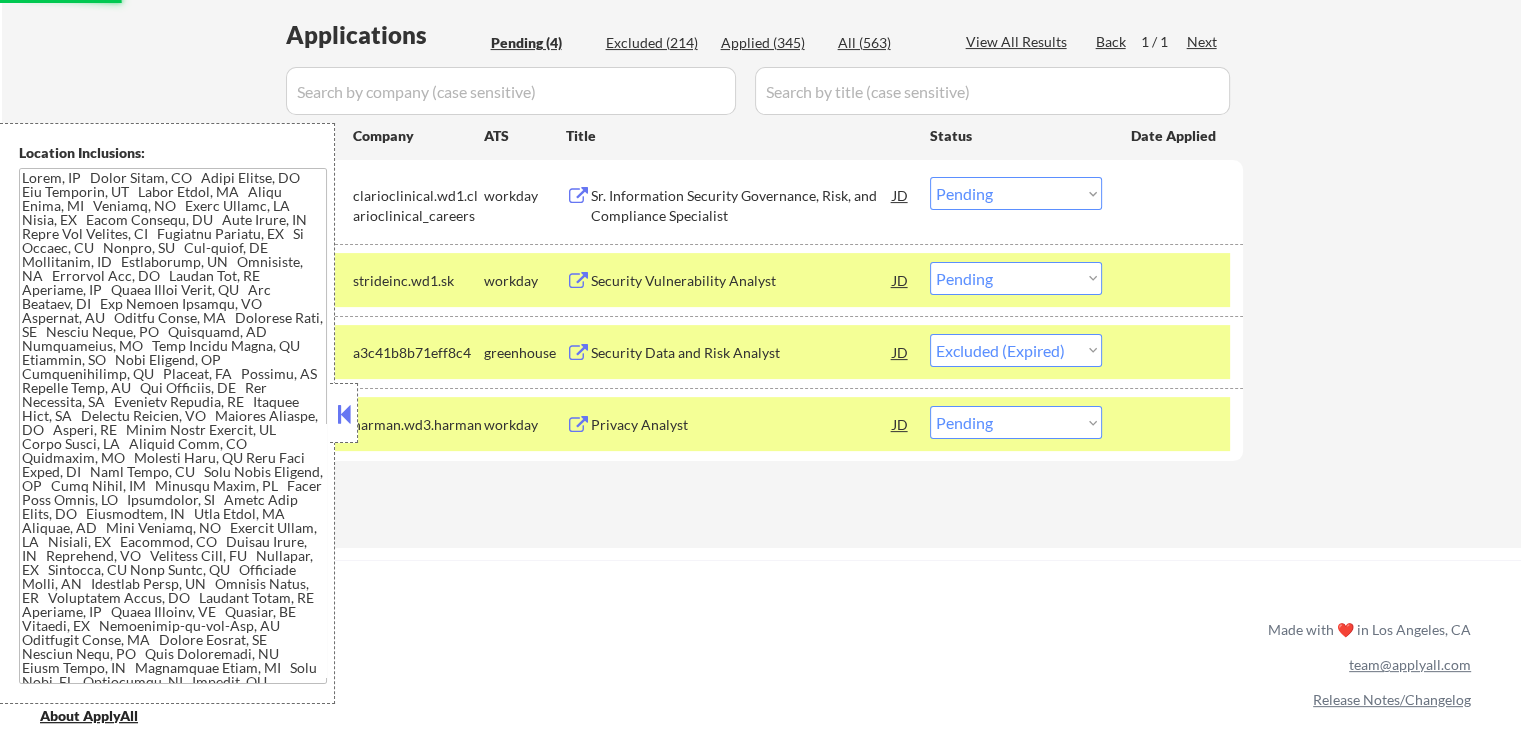 click on "Applications Pending (4) Excluded (214) Applied (345) All (563) View All Results Back 1 / 1
Next Company ATS Title Status Date Applied #1 clarioclinical.wd1.clarioclinical_careers workday Sr. Information Security Governance, Risk, and Compliance Specialist JD Choose an option... Pending Applied Excluded (Questions) Excluded (Expired) Excluded (Location) Excluded (Bad Match) Excluded (Blocklist) Excluded (Salary) Excluded (Other) #2 strideinc.wd1.sk workday Security Vulnerability Analyst JD Choose an option... Pending Applied Excluded (Questions) Excluded (Expired) Excluded (Location) Excluded (Bad Match) Excluded (Blocklist) Excluded (Salary) Excluded (Other) success #3 a3c41b8b71eff8c4 greenhouse Security Data and Risk Analyst JD Choose an option... Pending Applied Excluded (Questions) Excluded (Expired) Excluded (Location) Excluded (Bad Match) Excluded (Blocklist) Excluded (Salary) Excluded (Other) #4 harman.wd3.harman workday Privacy Analyst JD Choose an option... Pending Applied Excluded (Questions) #5" at bounding box center (761, 264) 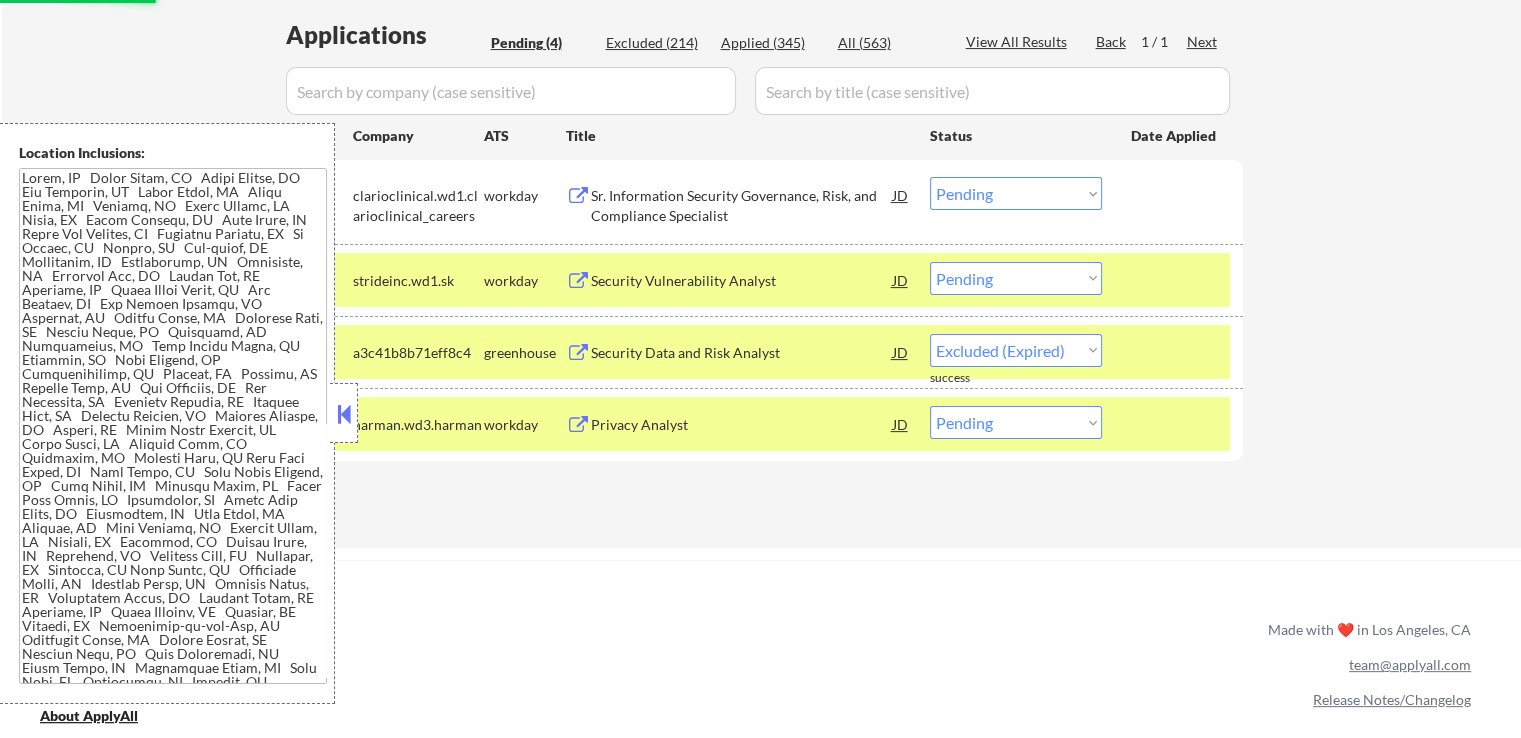 select on ""pending"" 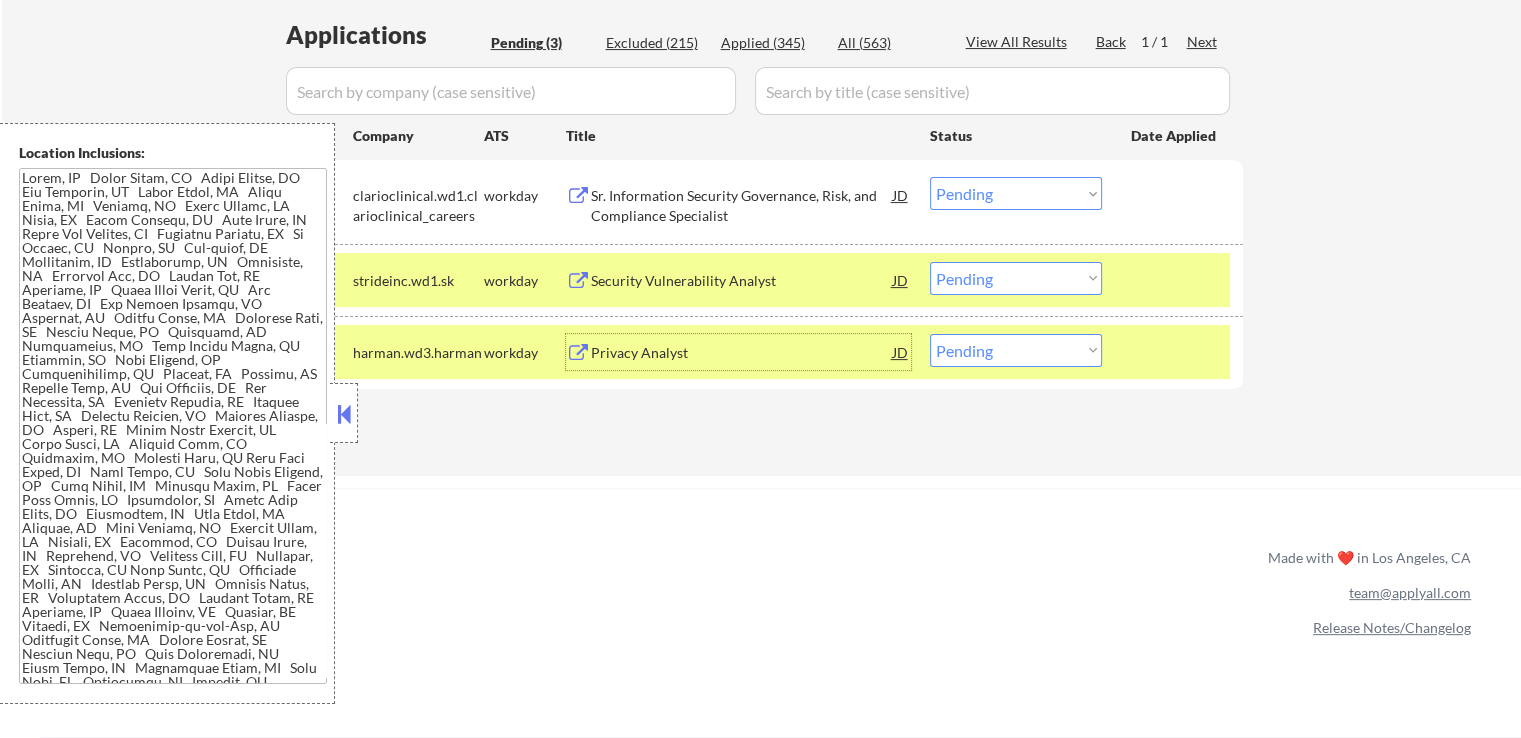 click on "Privacy Analyst" at bounding box center [742, 353] 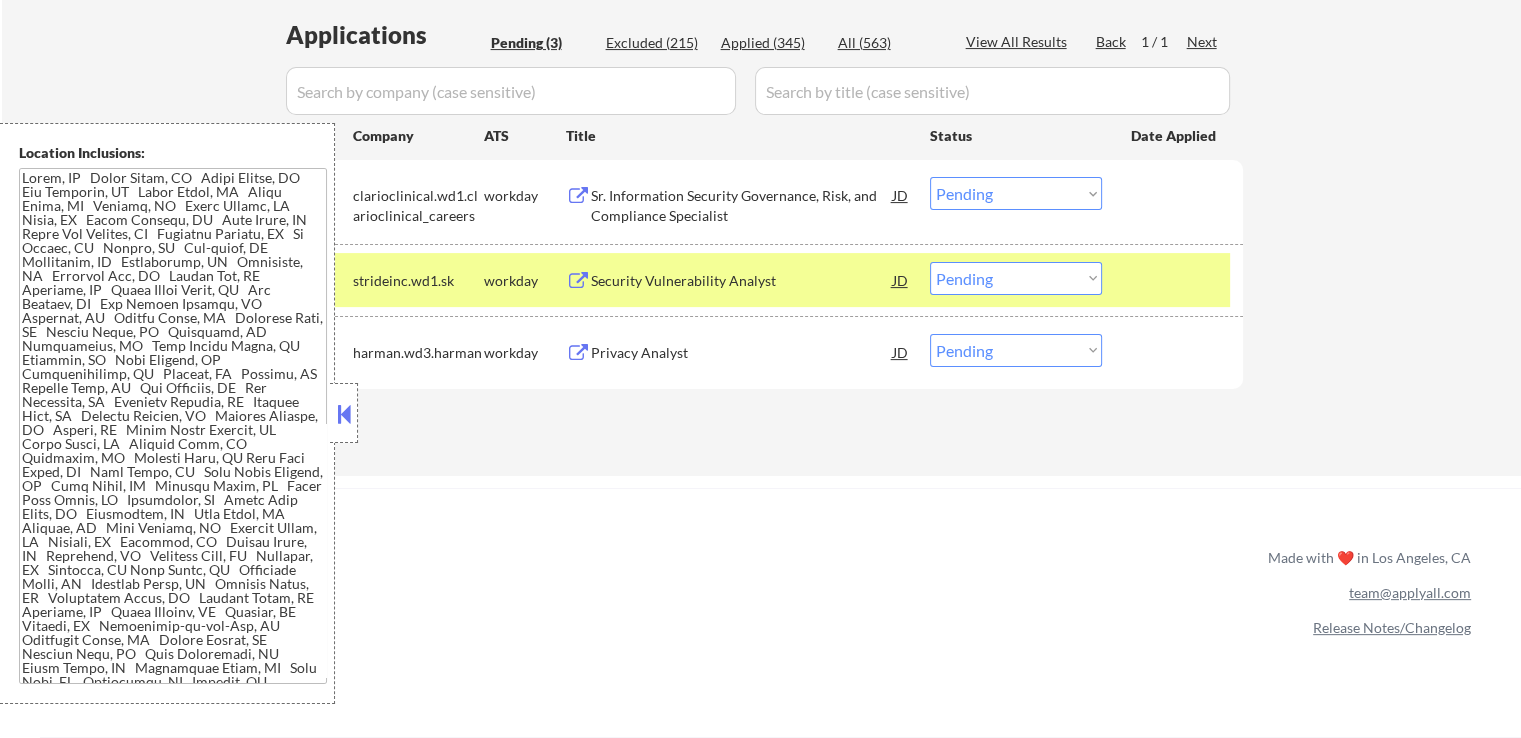 click at bounding box center [578, 281] 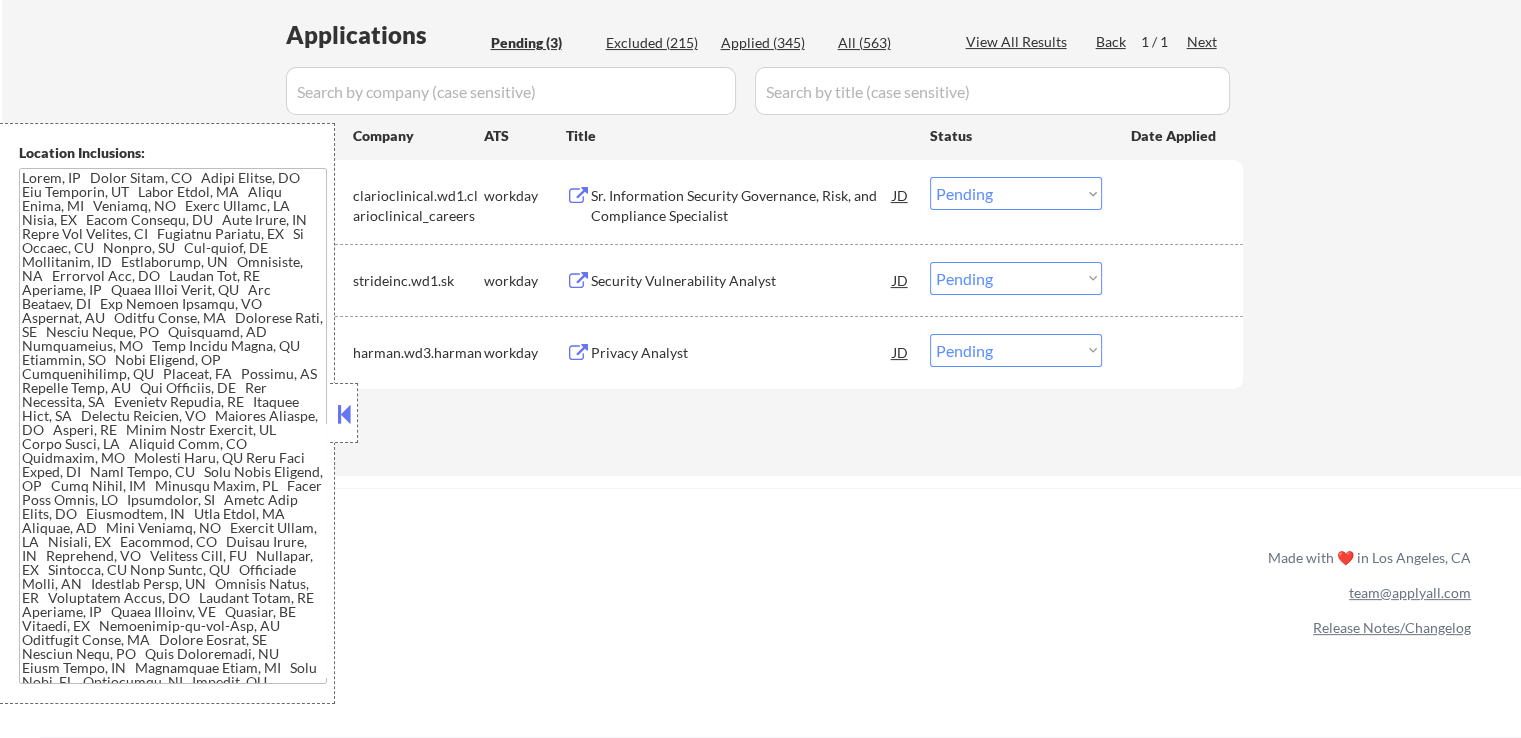 click on "Sr. Information Security Governance, Risk, and Compliance Specialist" at bounding box center [742, 205] 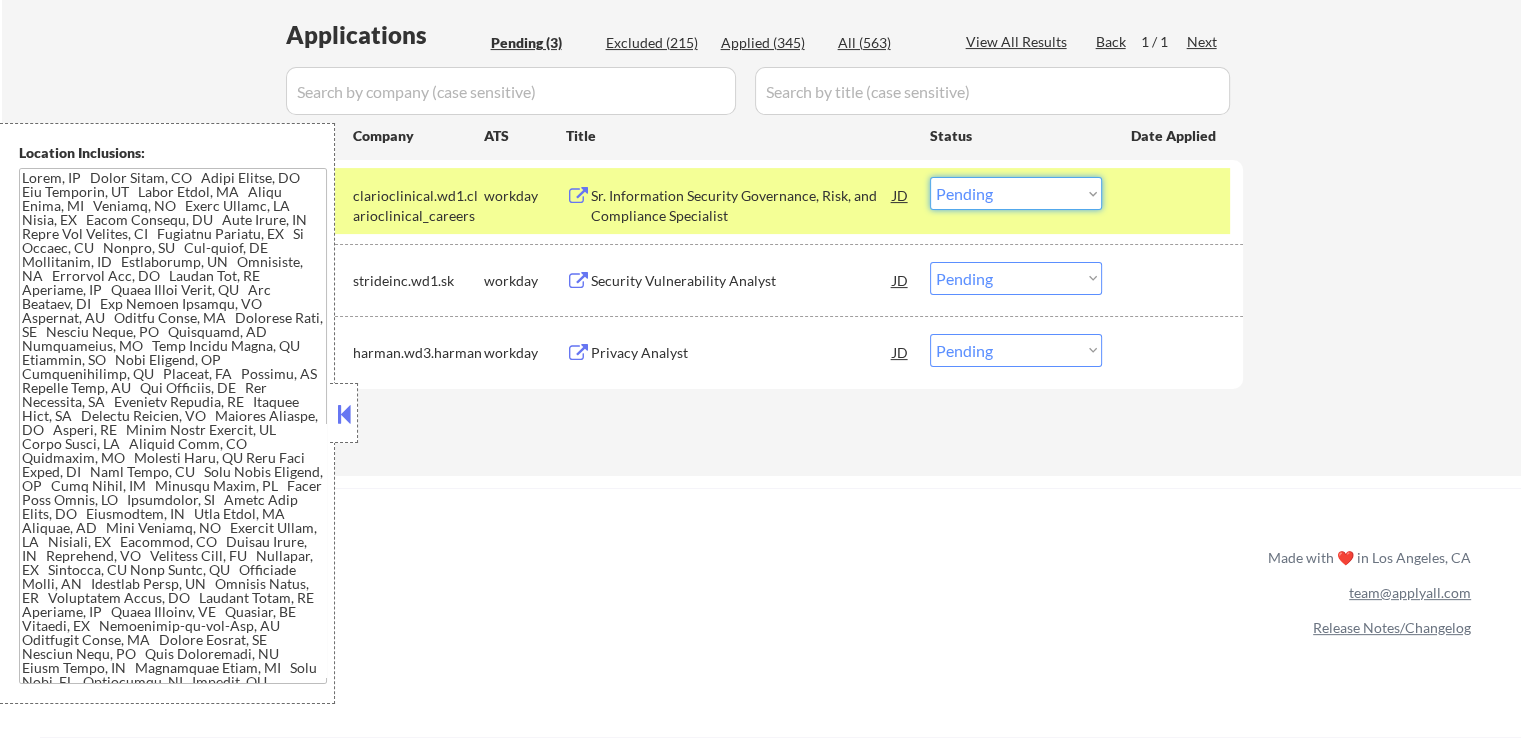 drag, startPoint x: 988, startPoint y: 193, endPoint x: 992, endPoint y: 209, distance: 16.492422 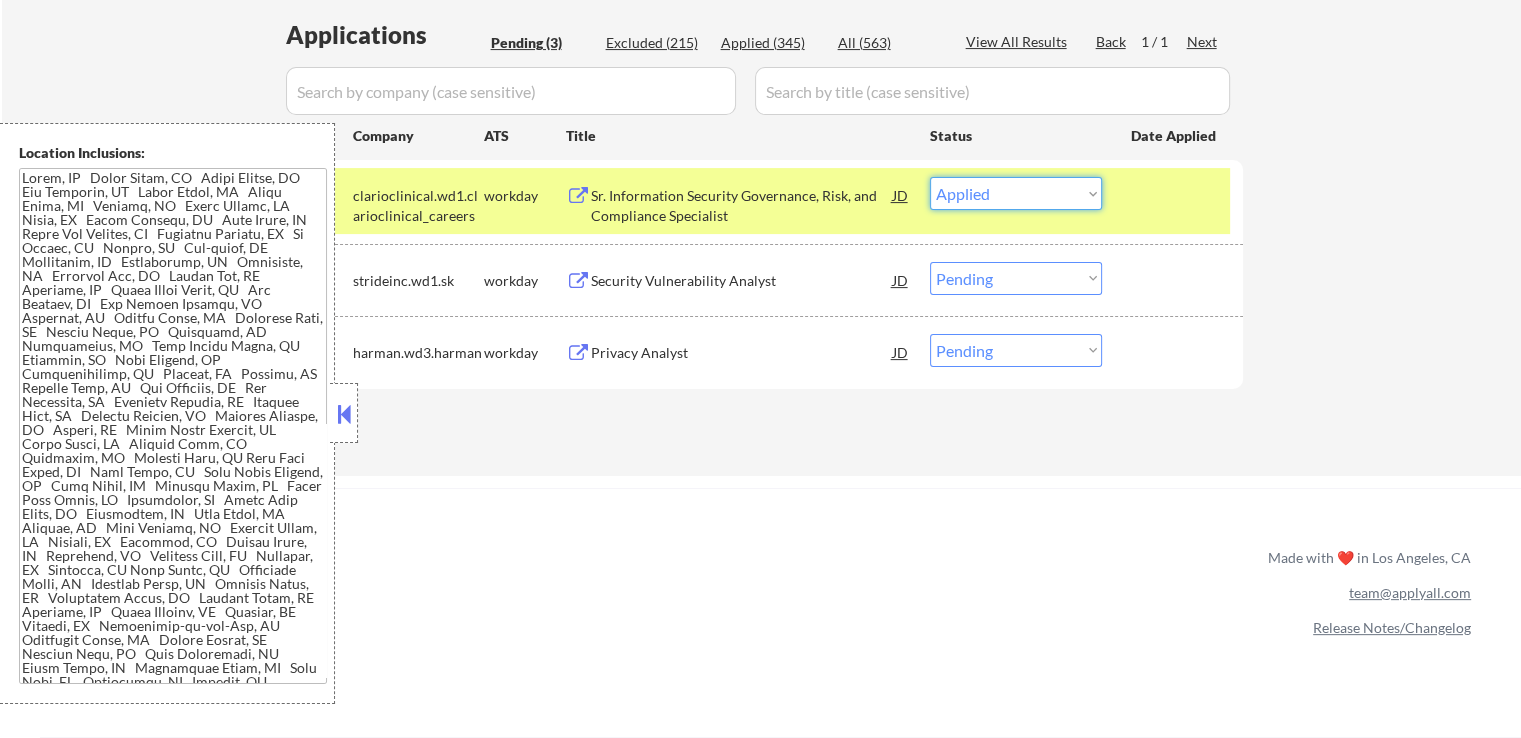 click on "Choose an option... Pending Applied Excluded (Questions) Excluded (Expired) Excluded (Location) Excluded (Bad Match) Excluded (Blocklist) Excluded (Salary) Excluded (Other)" at bounding box center [1016, 193] 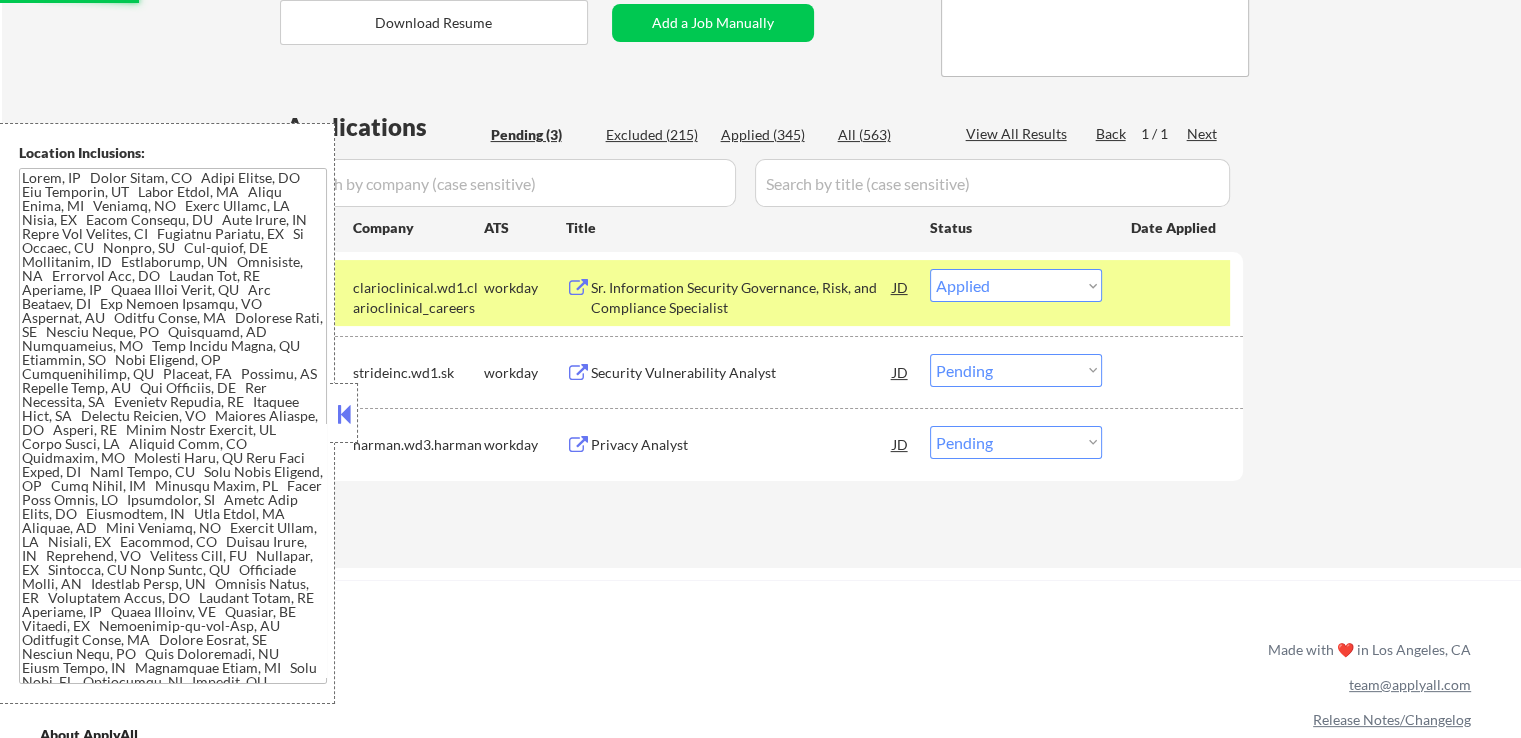 scroll, scrollTop: 300, scrollLeft: 0, axis: vertical 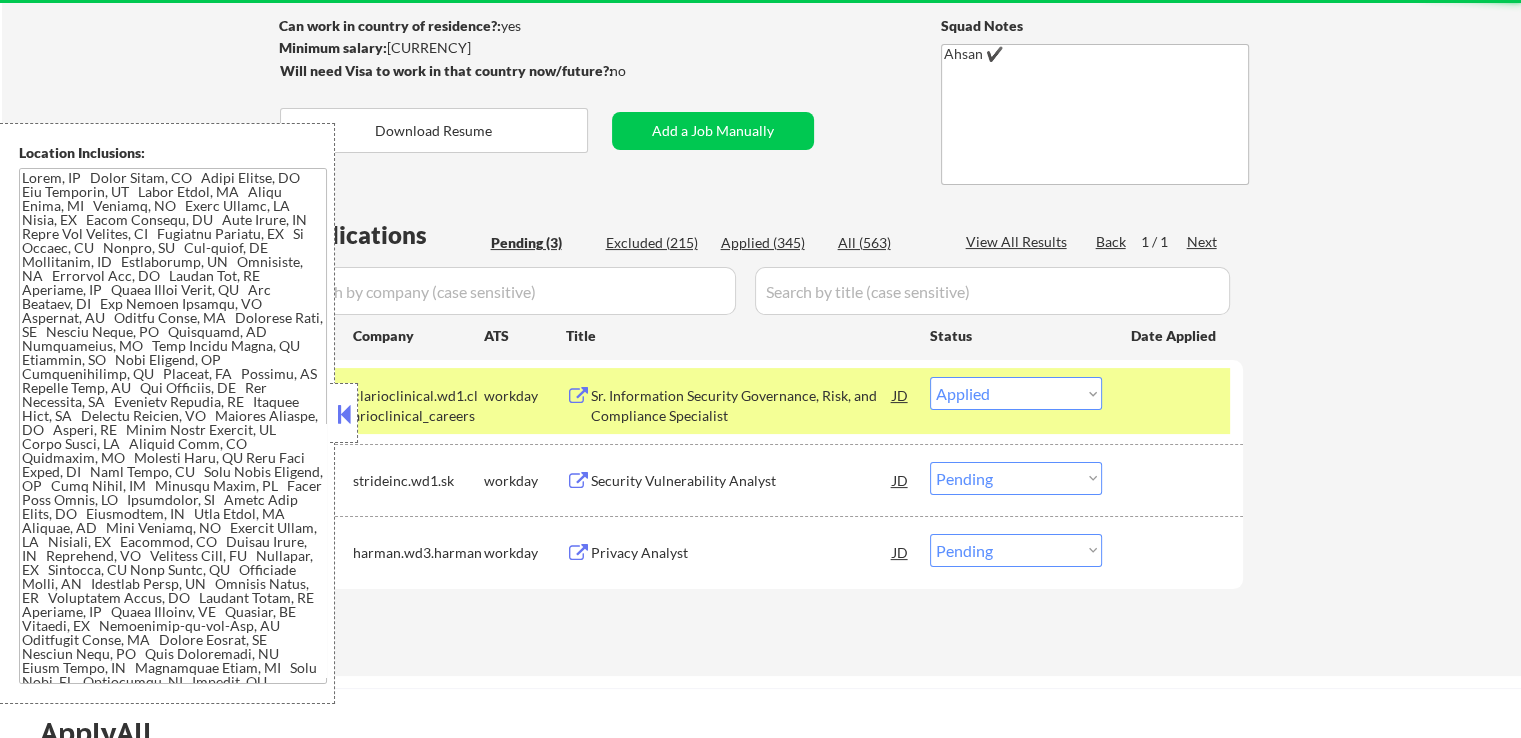 select on ""pending"" 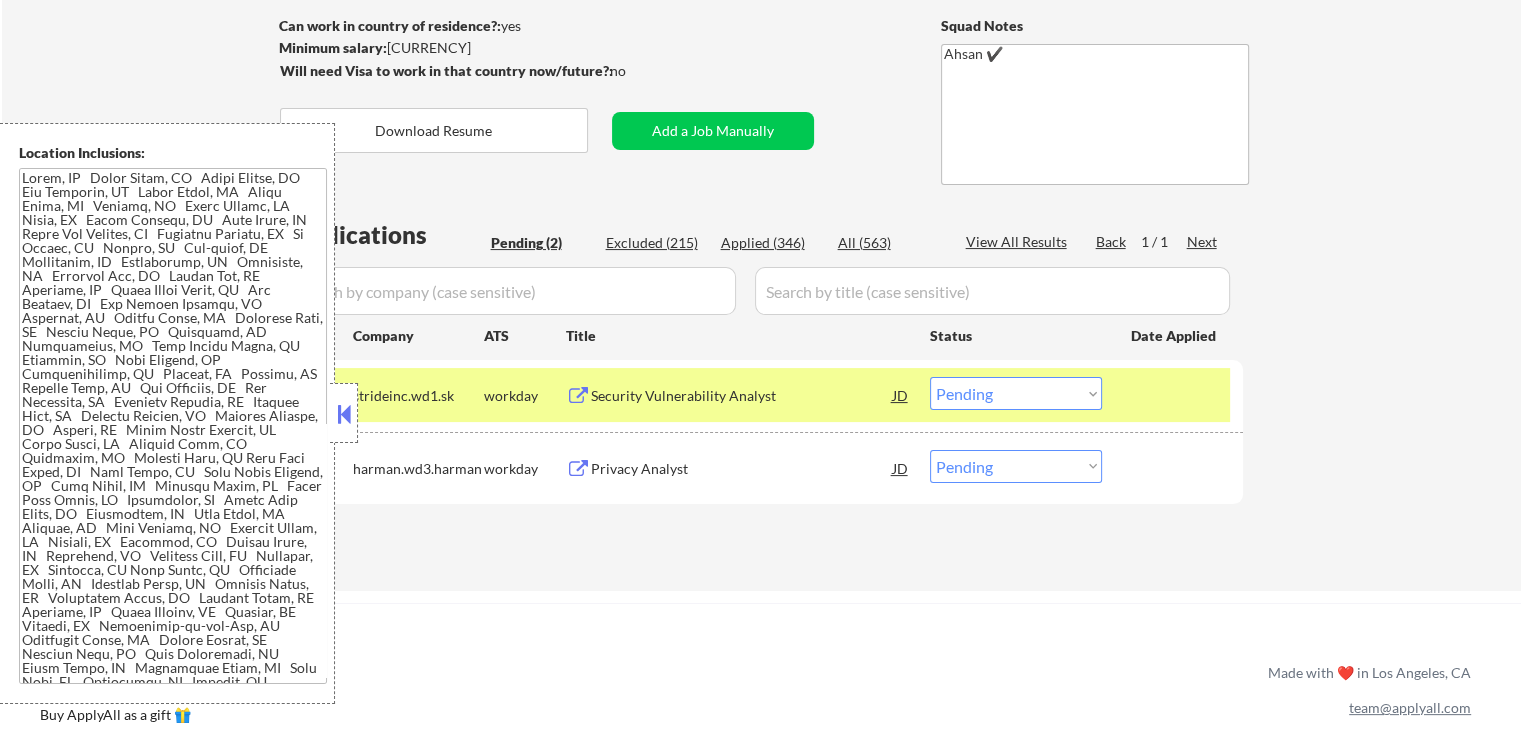 click on "← Return to /applysquad Mailslurp Inbox Job Search Builder [FIRST] [LAST] User Email:  [EMAIL] Application Email:  [EMAIL] Mailslurp Email:  [EMAIL] LinkedIn:   [URL]
Phone:  [PHONE] Current Location:  [CITY], [STATE] Applies:  346 sent / 402 bought Internal Notes Bought another 200 package (so now 402)! 3/20 AB Can work in country of residence?:  yes Squad Notes Minimum salary:  [CURRENCY] Will need Visa to work in that country now/future?:   no Download Resume Add a Job Manually Ahsan ✔️ Applications Pending (2) Excluded (215) Applied (346) All (563) View All Results Back 1 / 1
Next Company ATS Title Status Date Applied #1 strideinc.wd1.sk workday Security Vulnerability Analyst JD Choose an option... Pending Applied Excluded (Questions) Excluded (Expired) Excluded (Location) Excluded (Bad Match) Excluded (Blocklist) Excluded (Salary) Excluded (Other) #2 harman.wd3.harman workday Privacy Analyst JD Choose an option... Pending Applied" at bounding box center [761, 185] 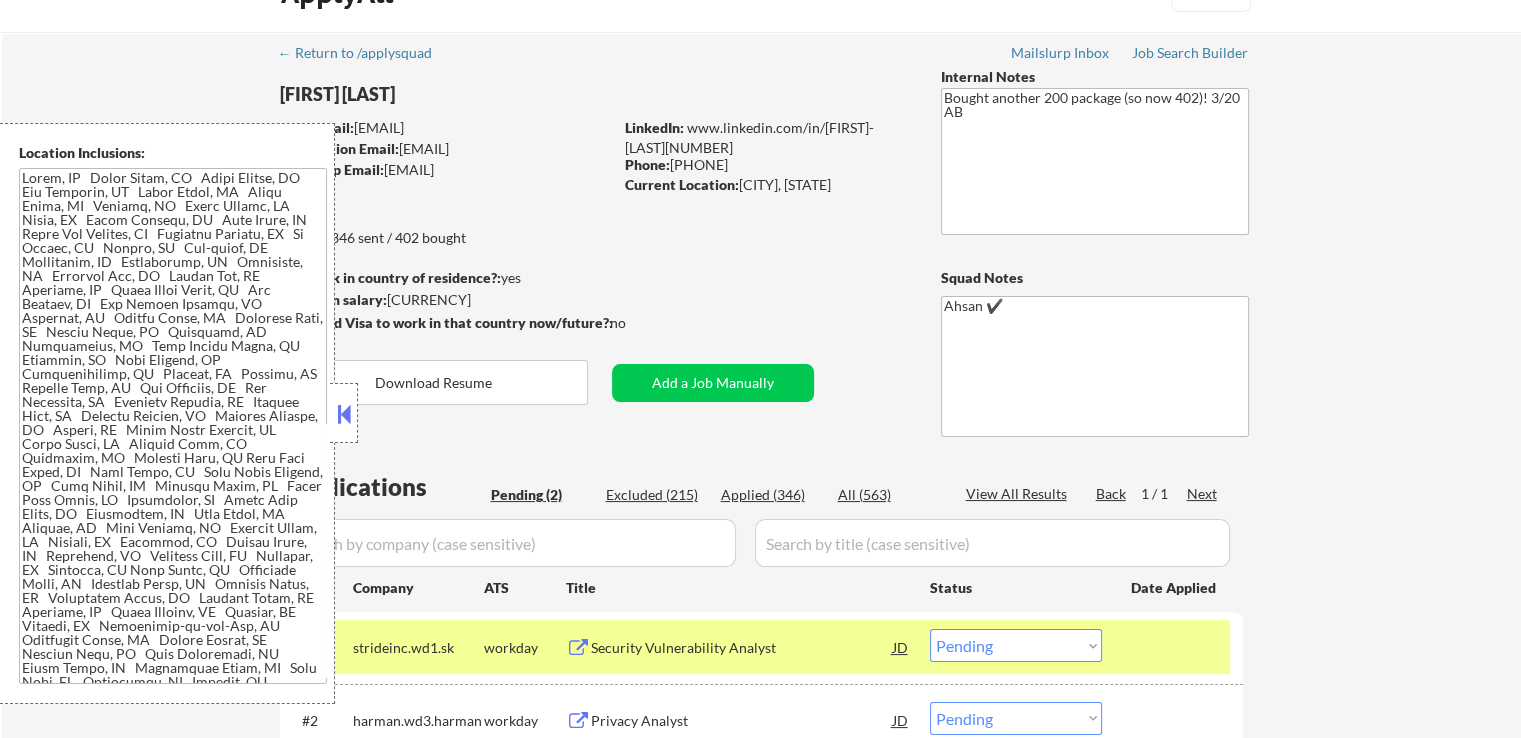 scroll, scrollTop: 0, scrollLeft: 0, axis: both 